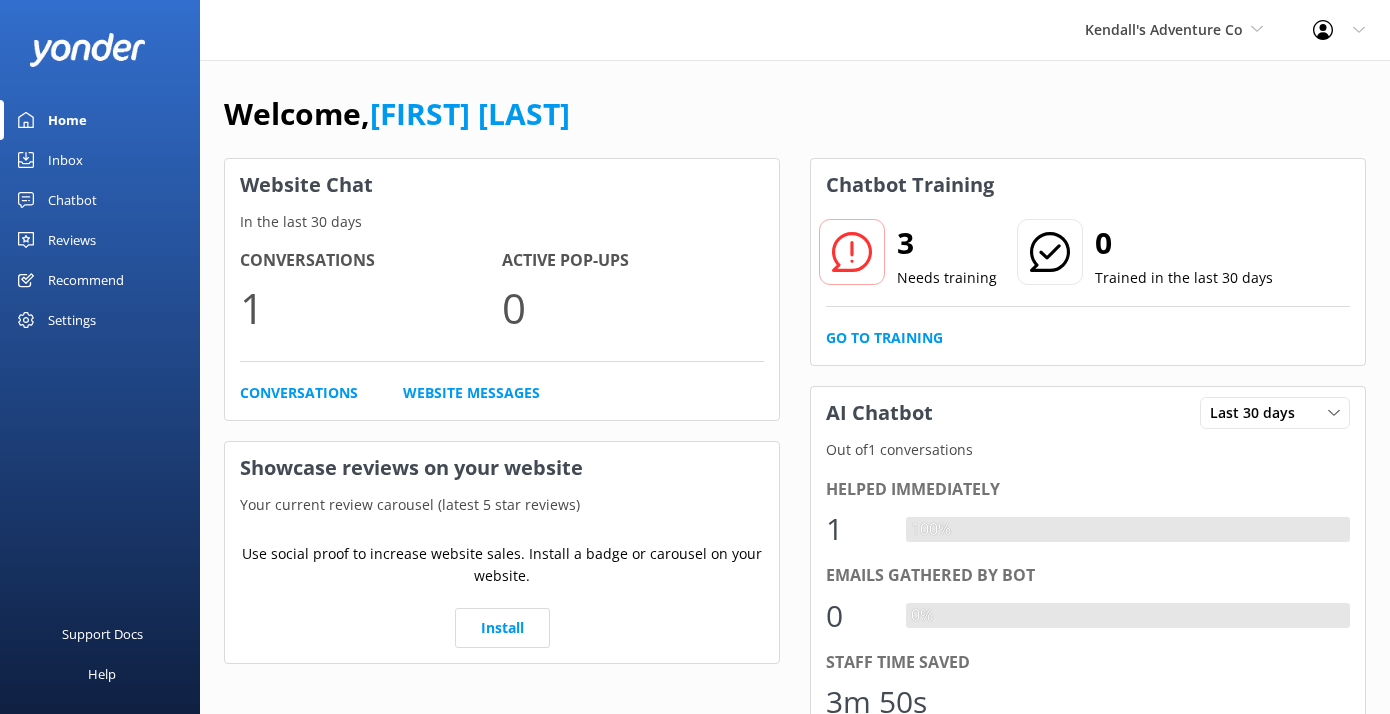 scroll, scrollTop: 23, scrollLeft: 0, axis: vertical 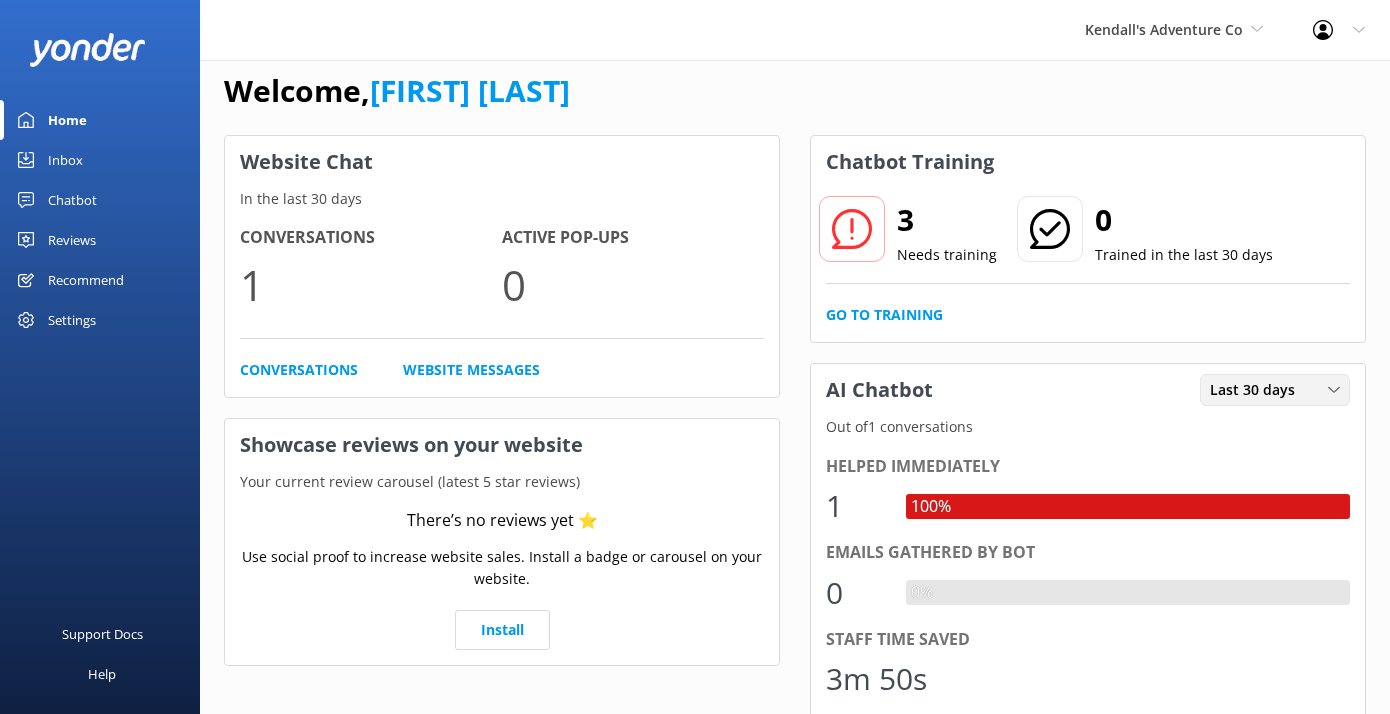 click on "Last 30 days" at bounding box center (1258, 390) 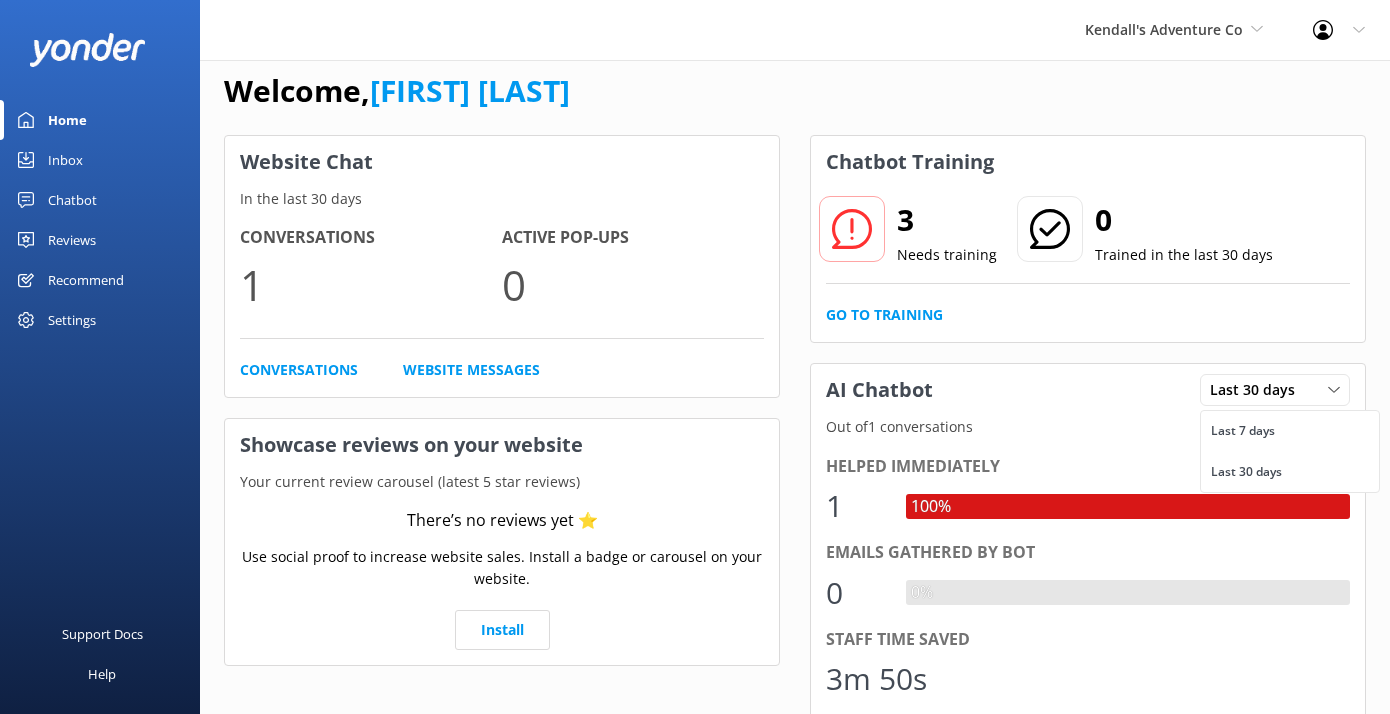 click on "Helped immediately 1 100% Emails gathered by bot 0 0% Staff time saved 3m 50s Detailed Performance Edit Responses" at bounding box center (1088, 615) 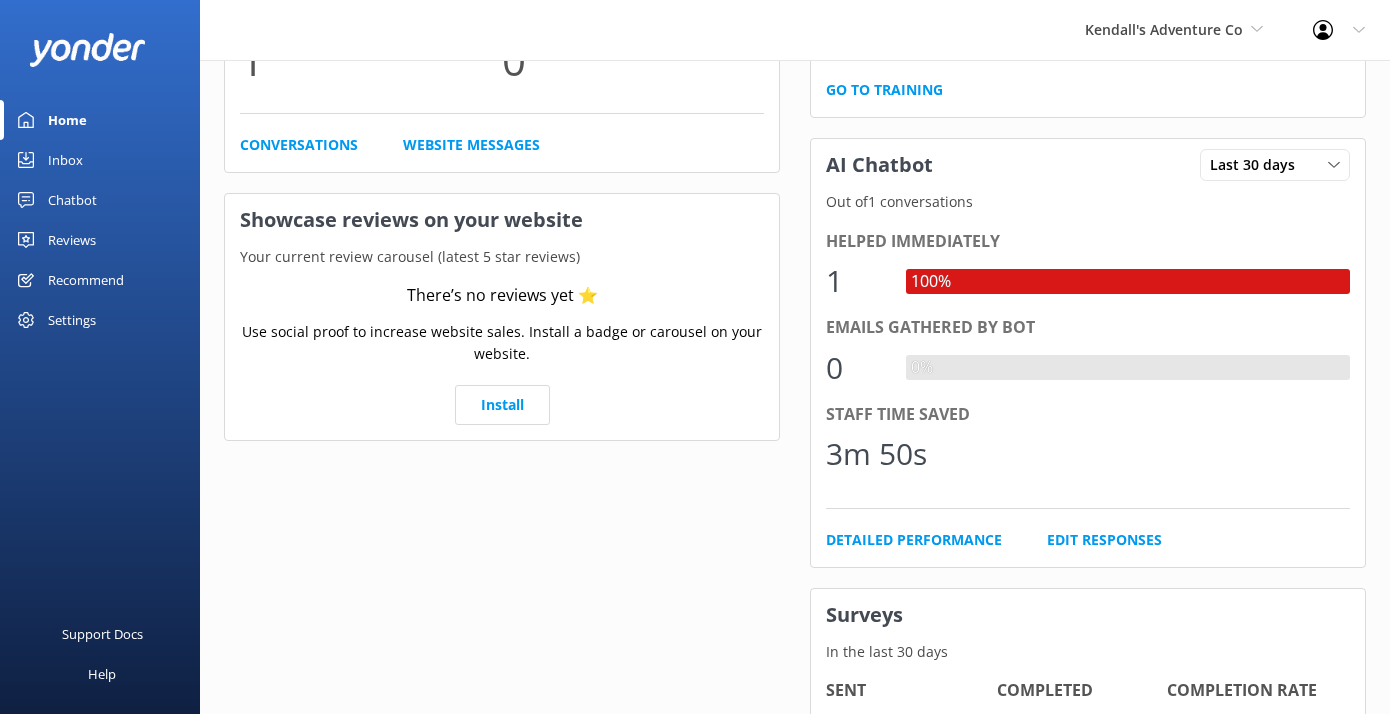 scroll, scrollTop: 264, scrollLeft: 0, axis: vertical 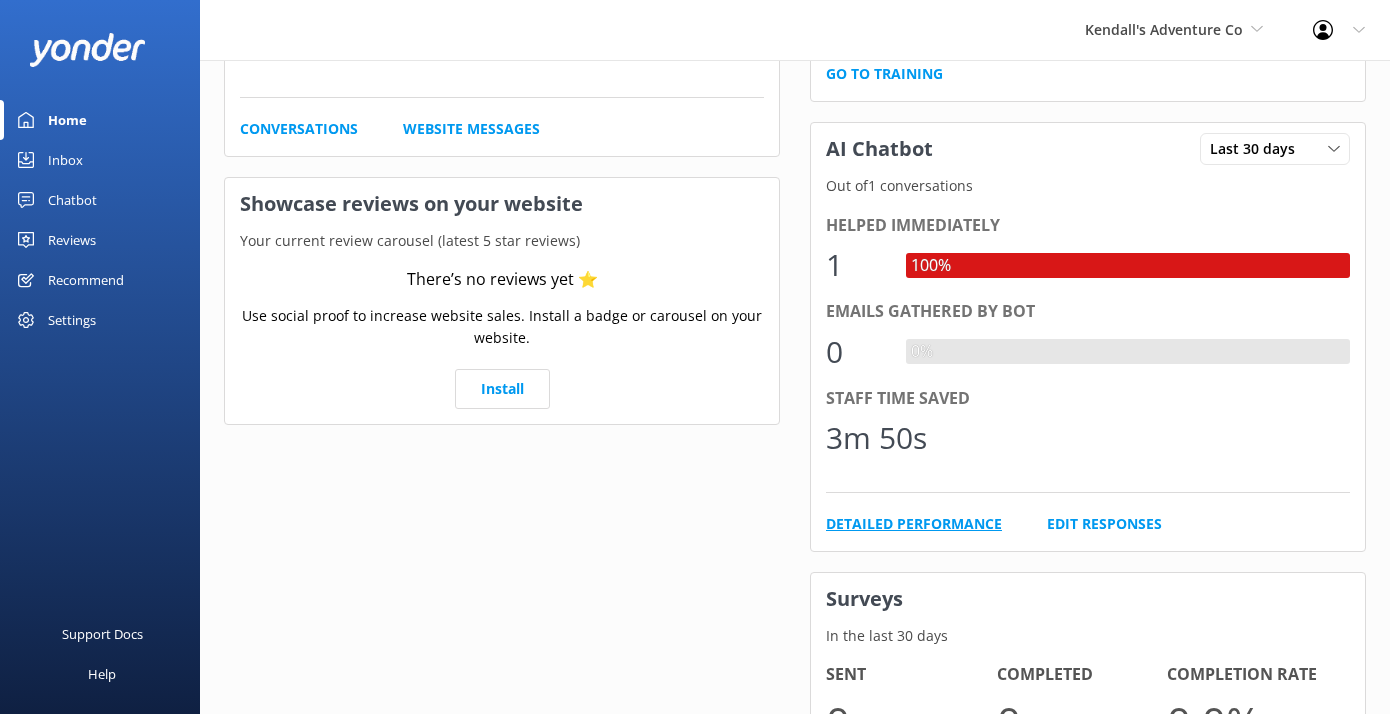 click on "Detailed Performance" at bounding box center (914, 524) 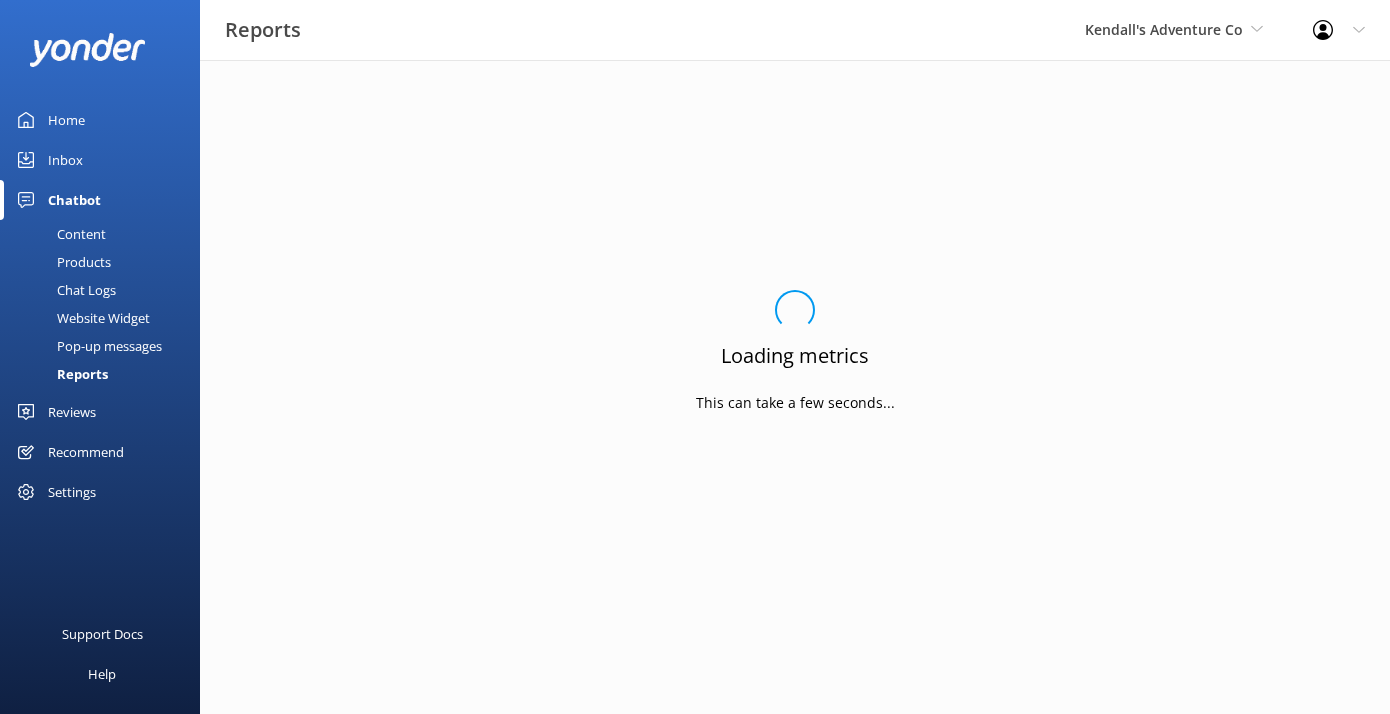 scroll, scrollTop: 0, scrollLeft: 0, axis: both 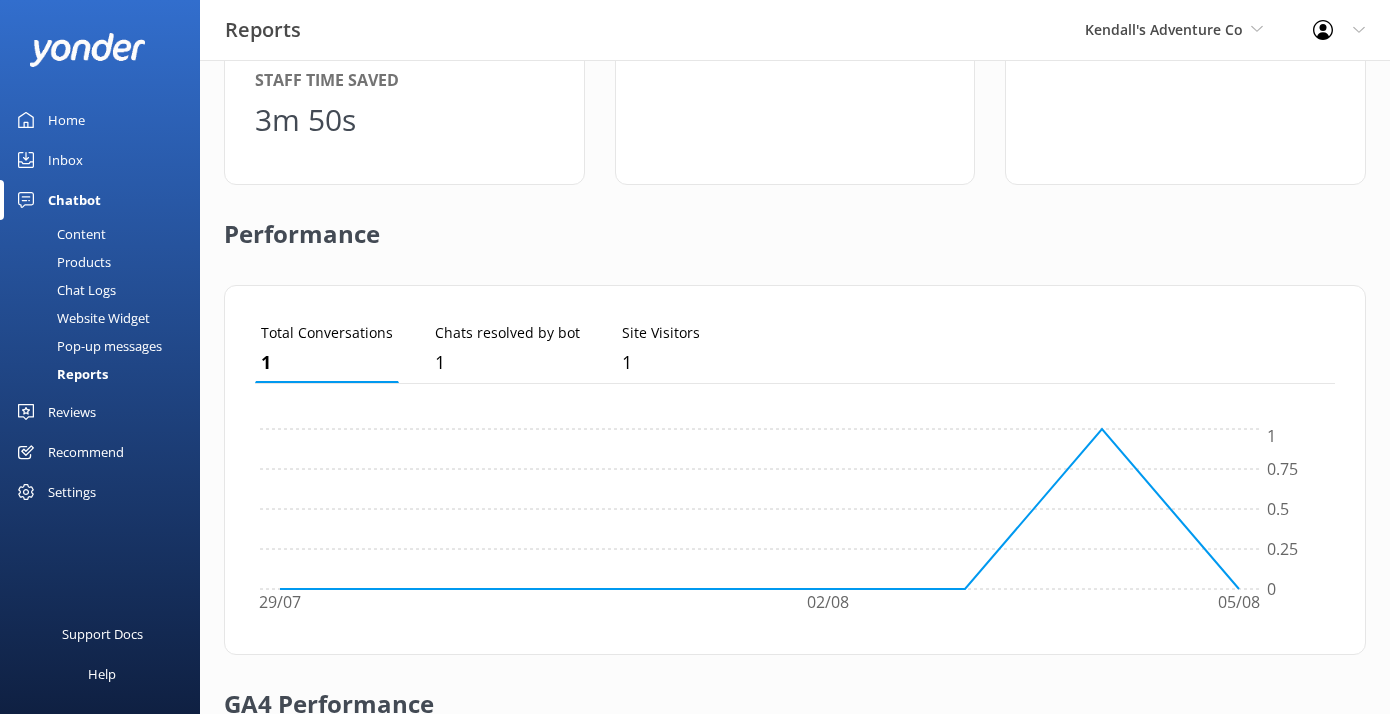 click on "Reviews" at bounding box center (72, 412) 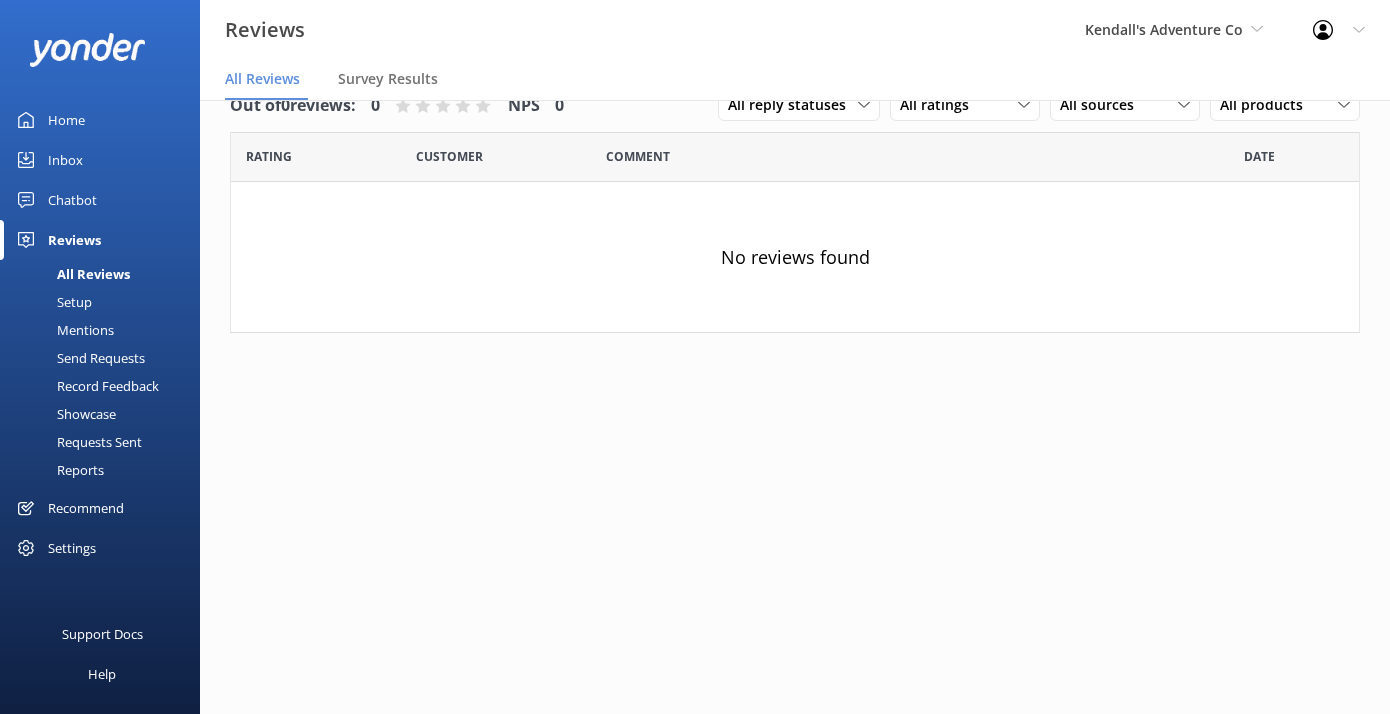 scroll, scrollTop: 0, scrollLeft: 0, axis: both 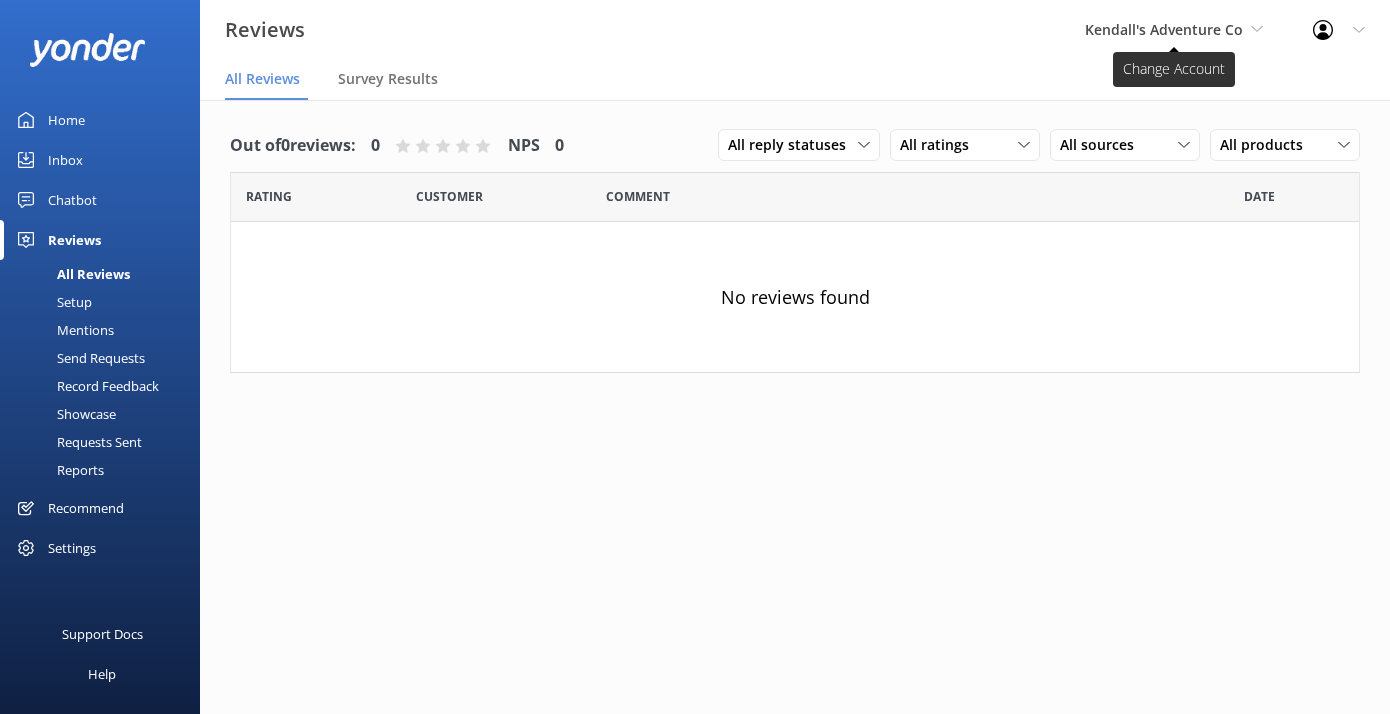 click on "Kendall's Adventure Co" at bounding box center [1164, 29] 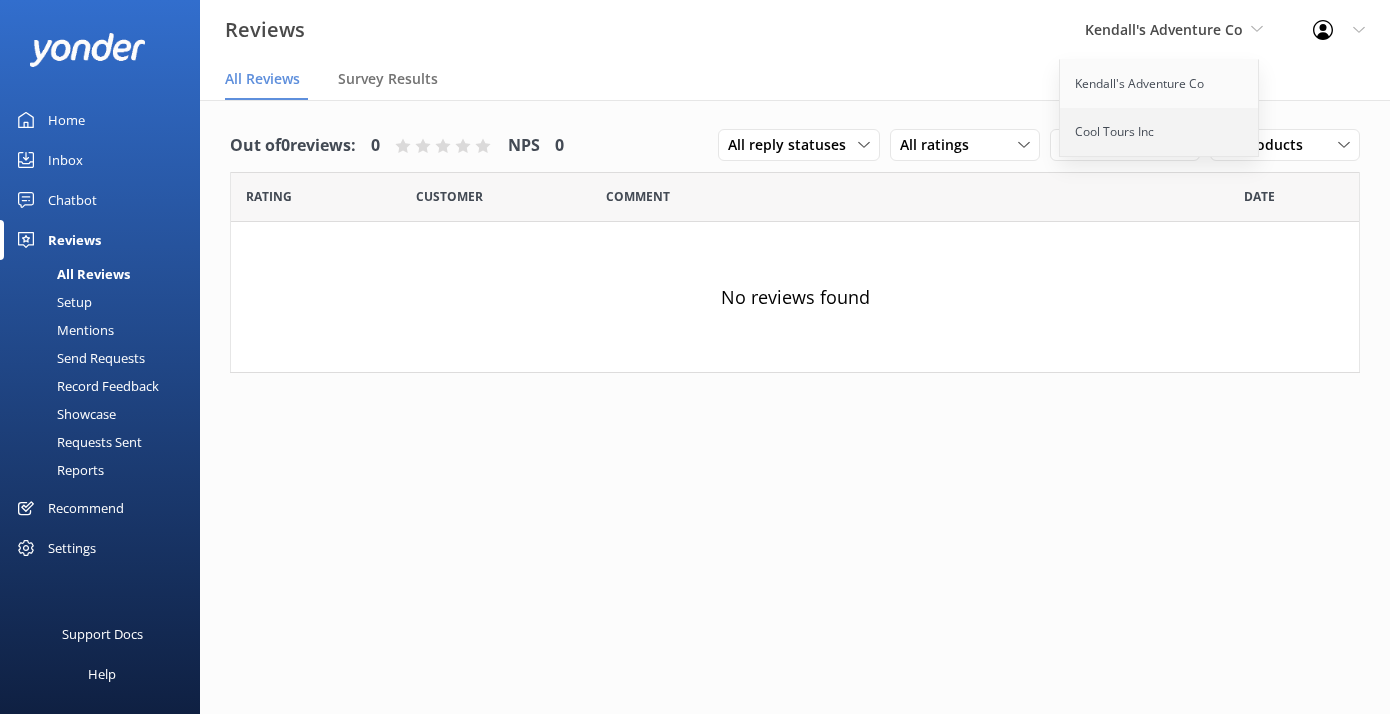 click on "Cool Tours Inc" at bounding box center (1160, 132) 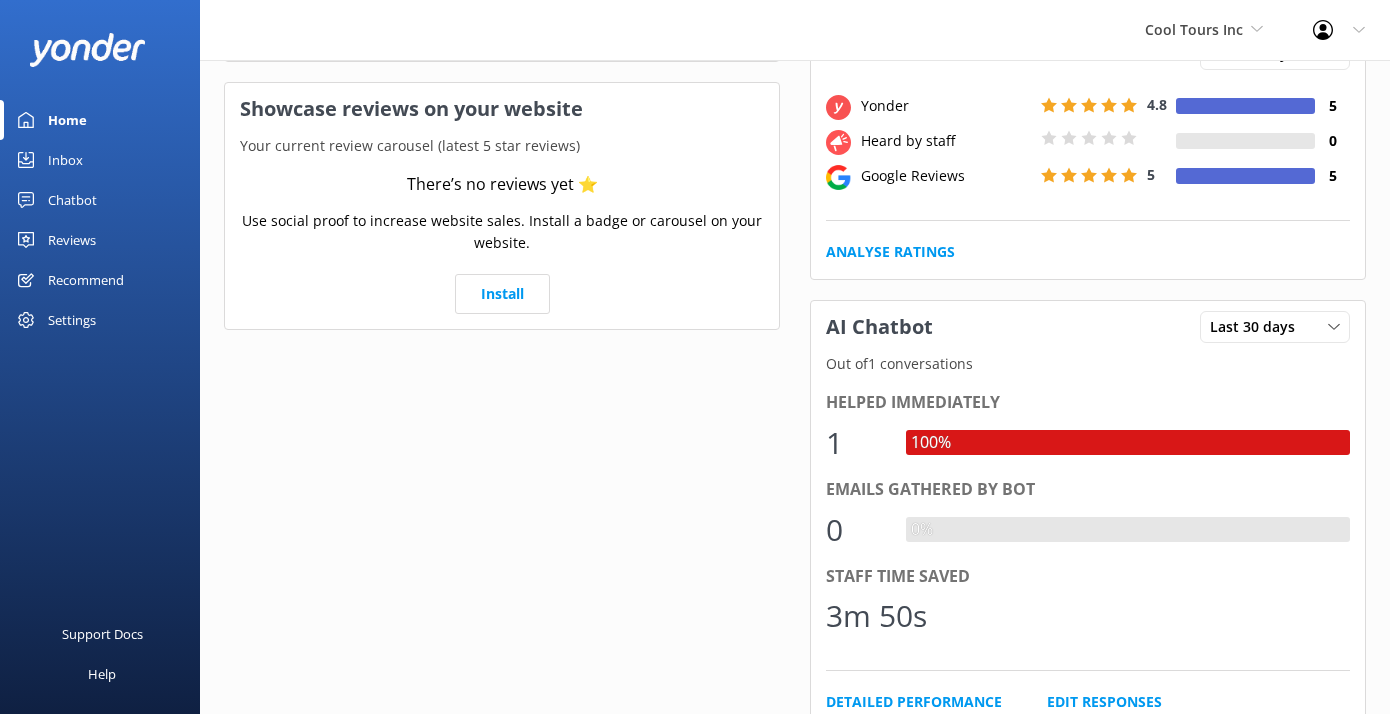 scroll, scrollTop: 0, scrollLeft: 0, axis: both 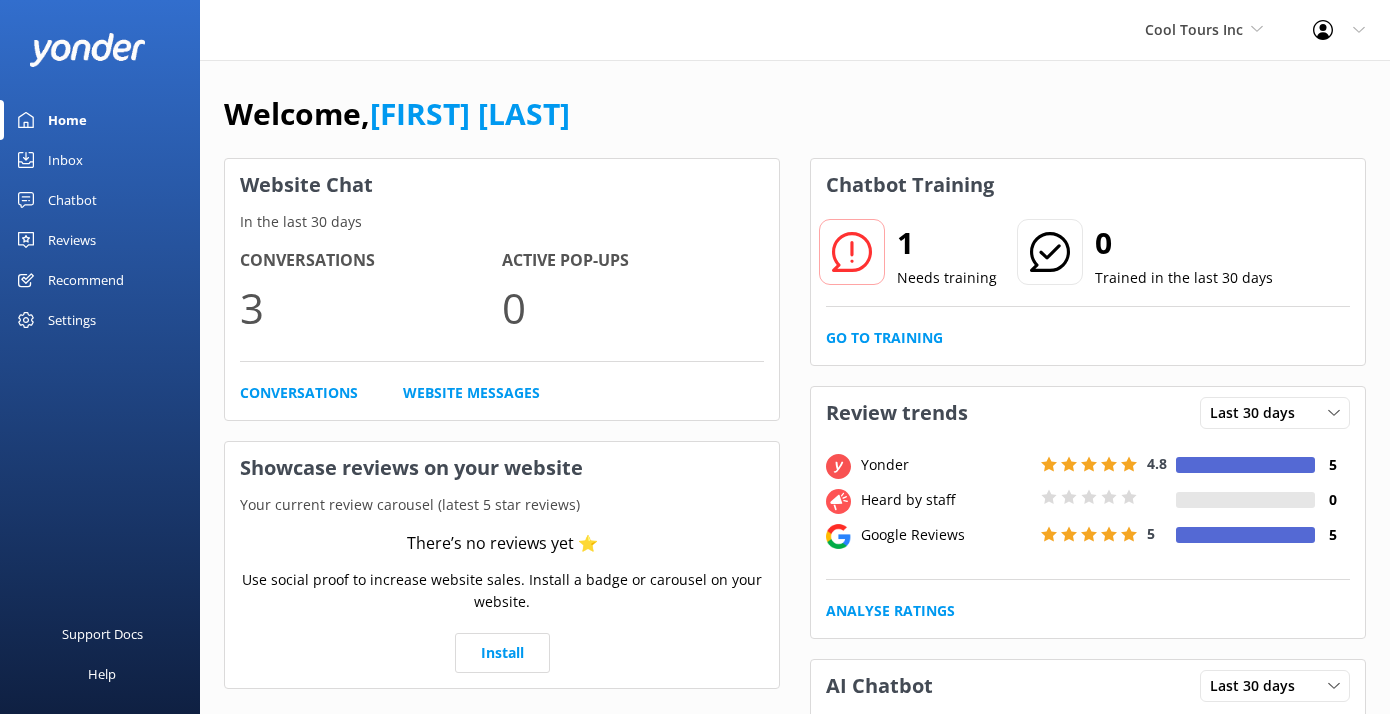 click on "Settings" at bounding box center [100, 320] 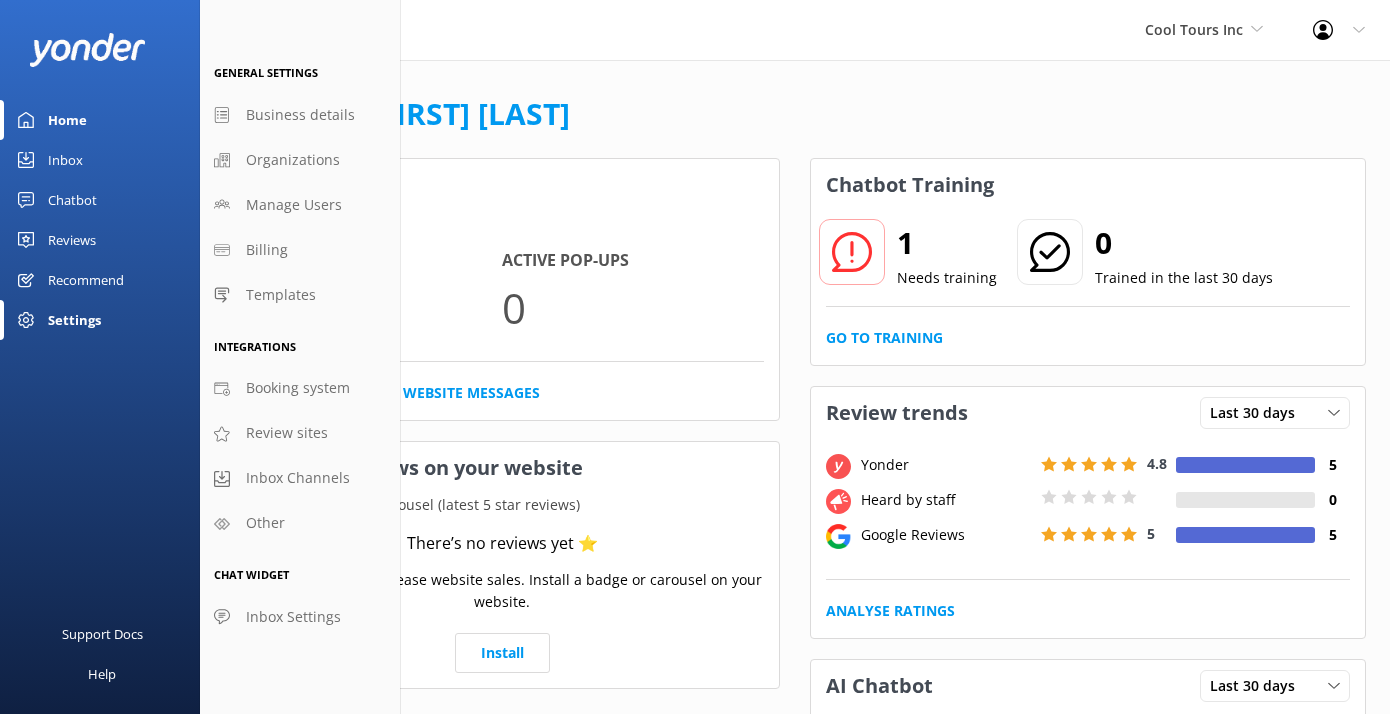 click on "Reviews" at bounding box center [72, 240] 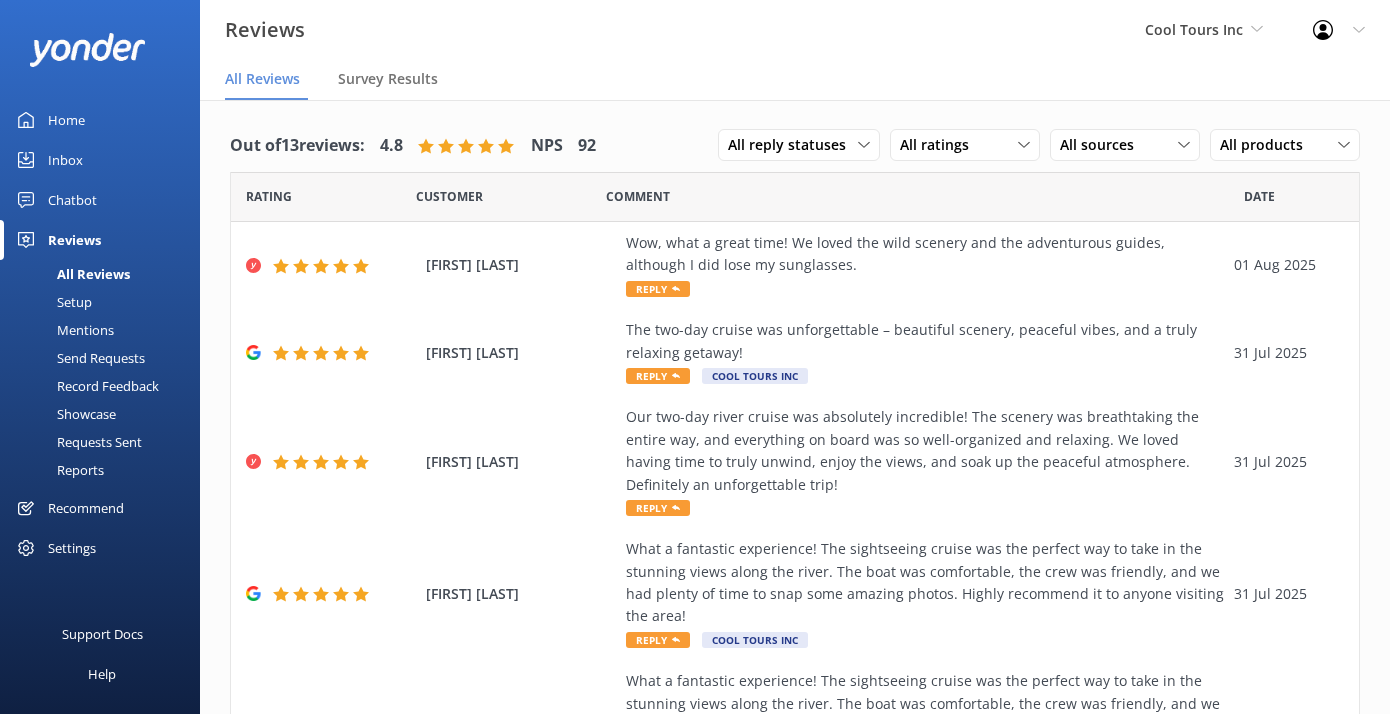 click on "Setup" at bounding box center (106, 302) 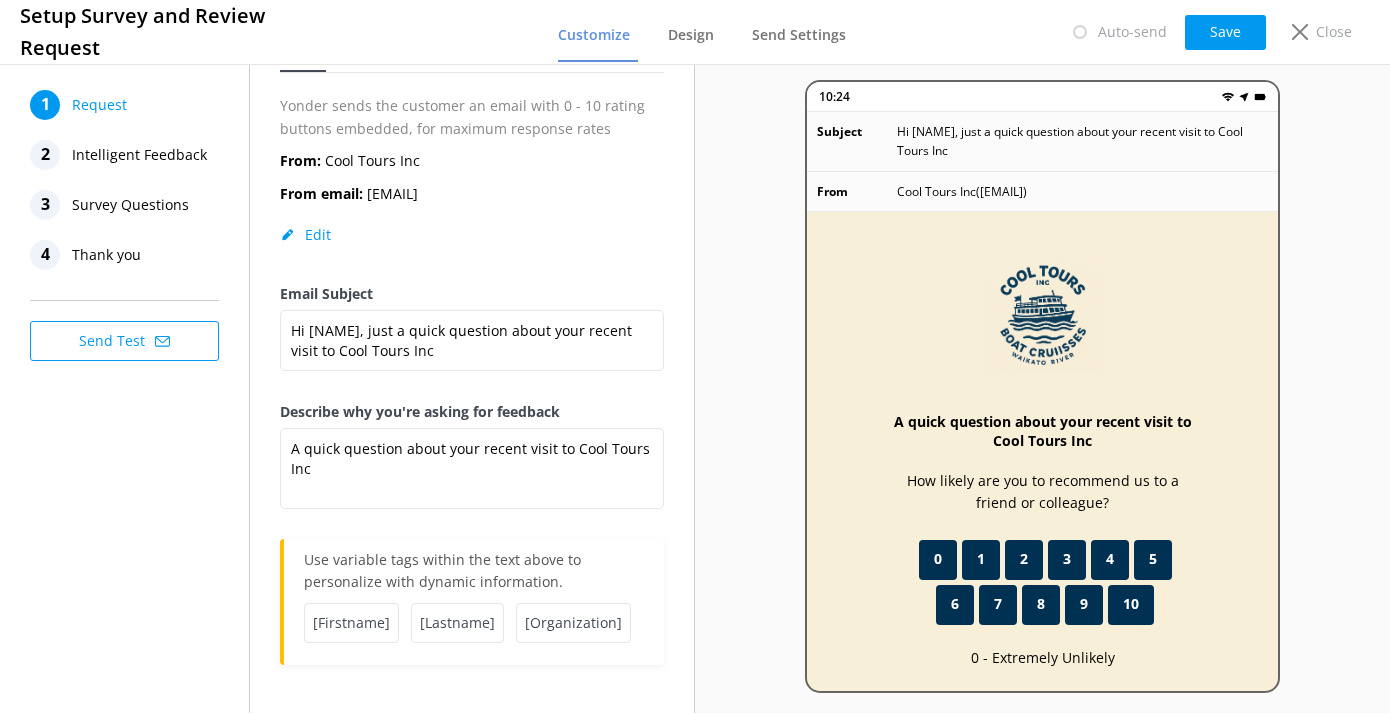 scroll, scrollTop: 0, scrollLeft: 0, axis: both 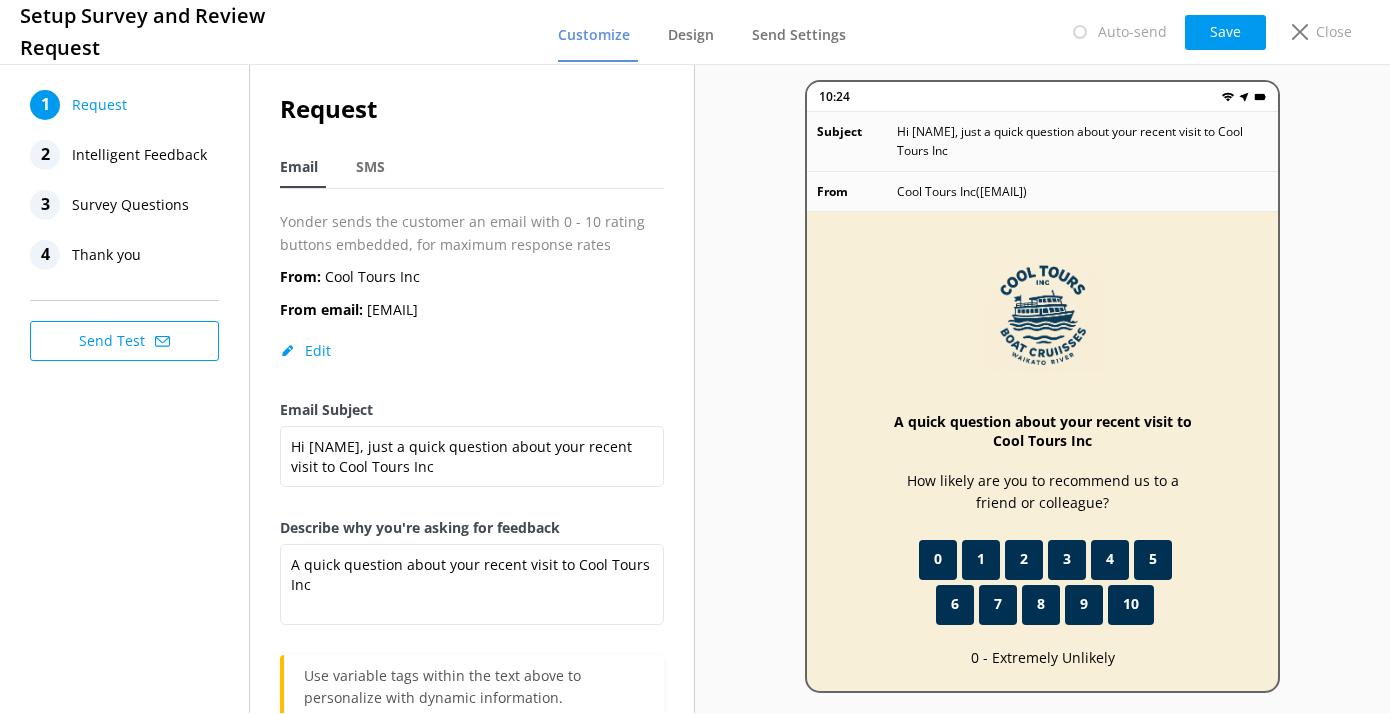 click on "Intelligent Feedback" at bounding box center (139, 155) 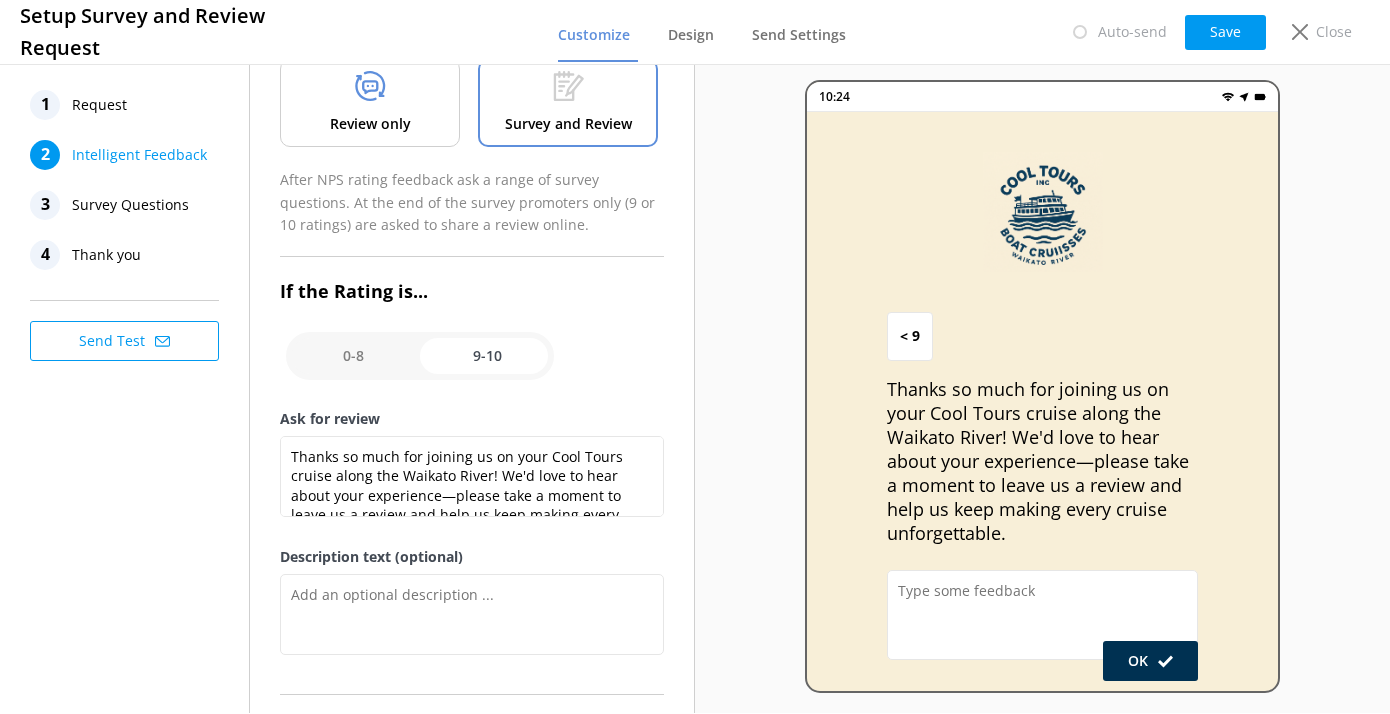 scroll, scrollTop: 140, scrollLeft: 0, axis: vertical 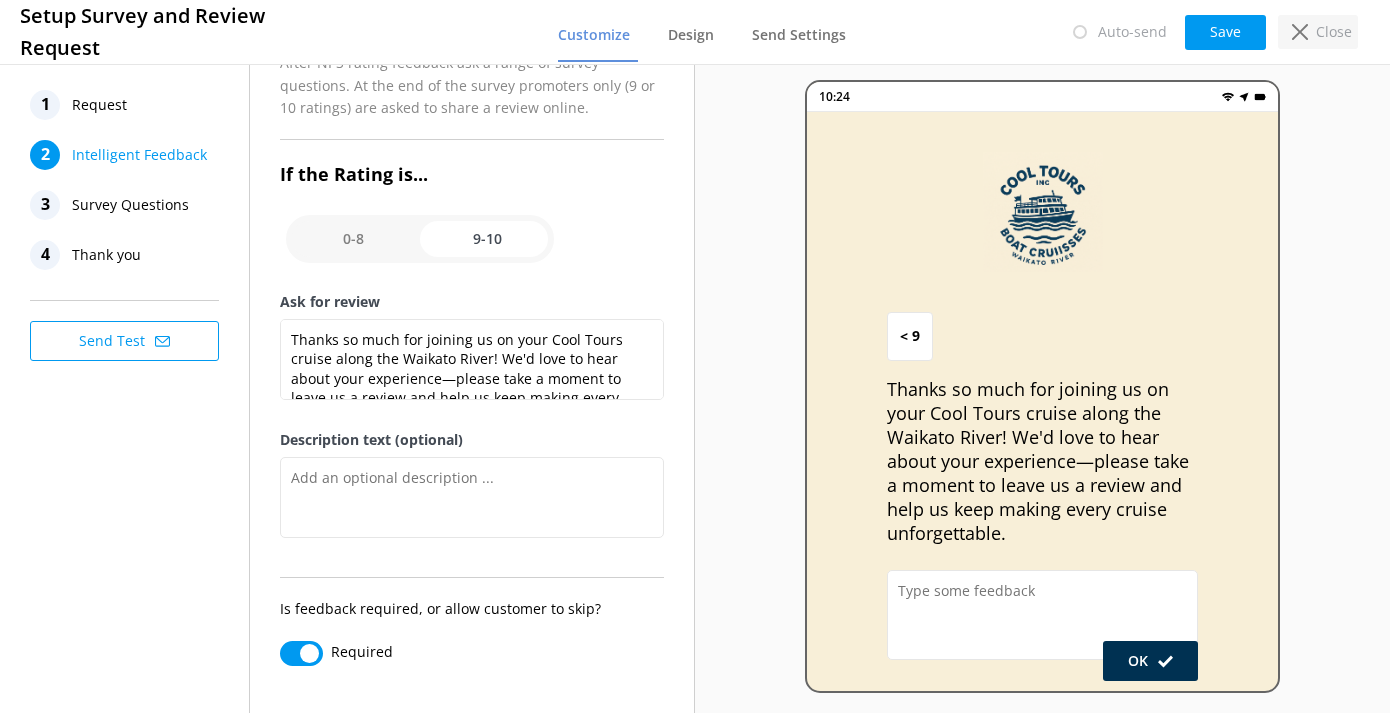 click on "Close" at bounding box center [1318, 32] 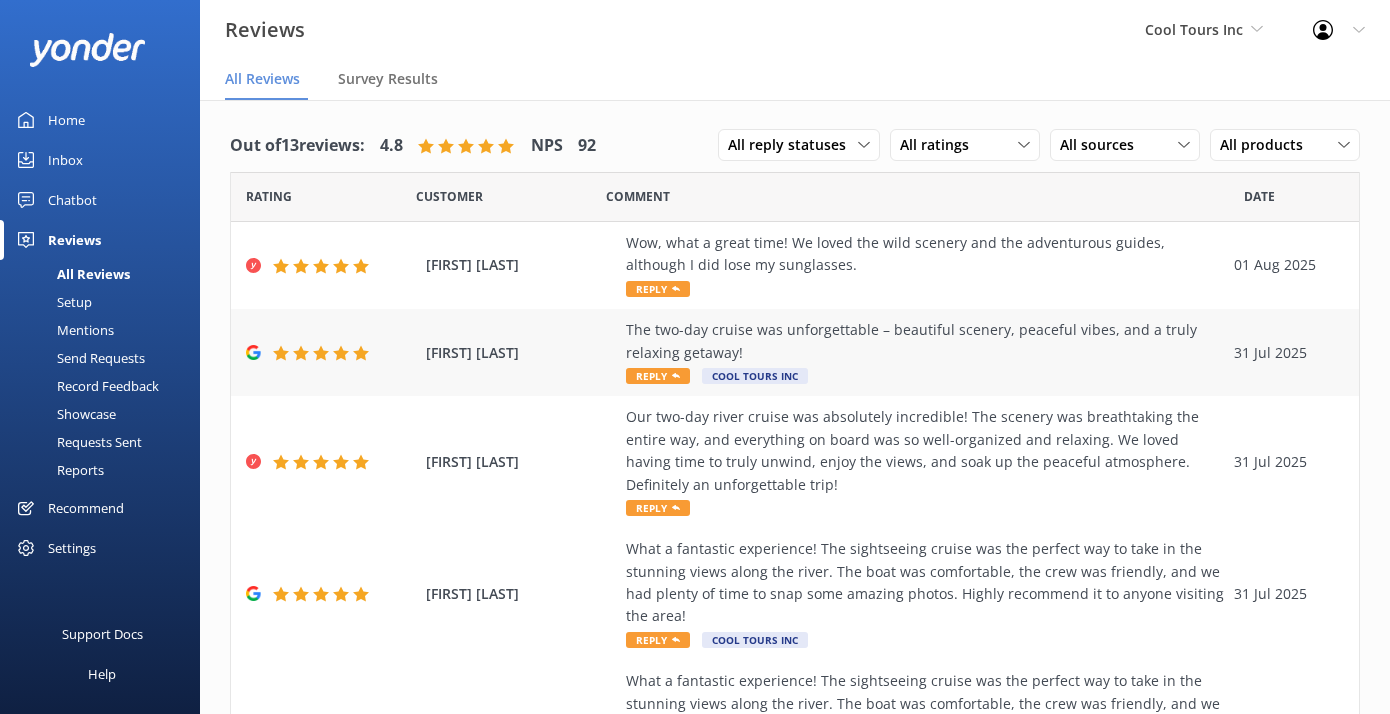scroll, scrollTop: 4, scrollLeft: 0, axis: vertical 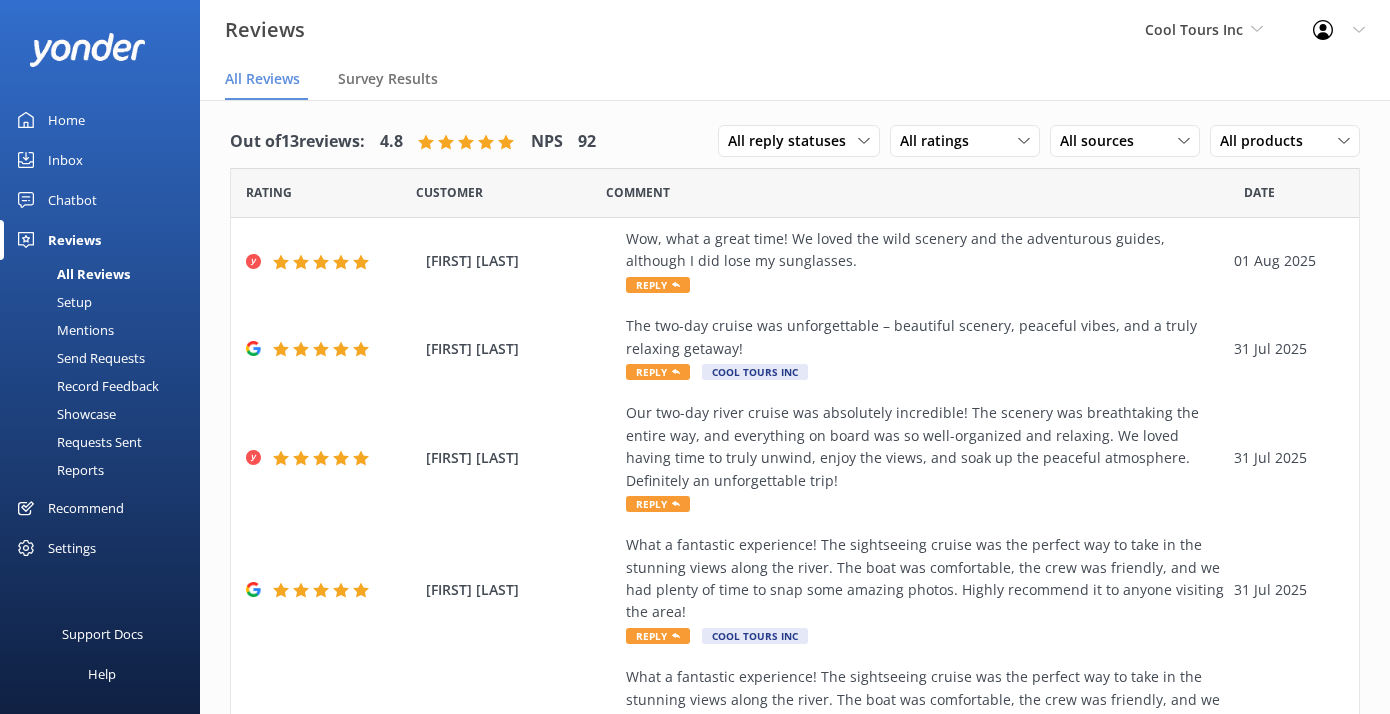 click on "Settings" at bounding box center [100, 548] 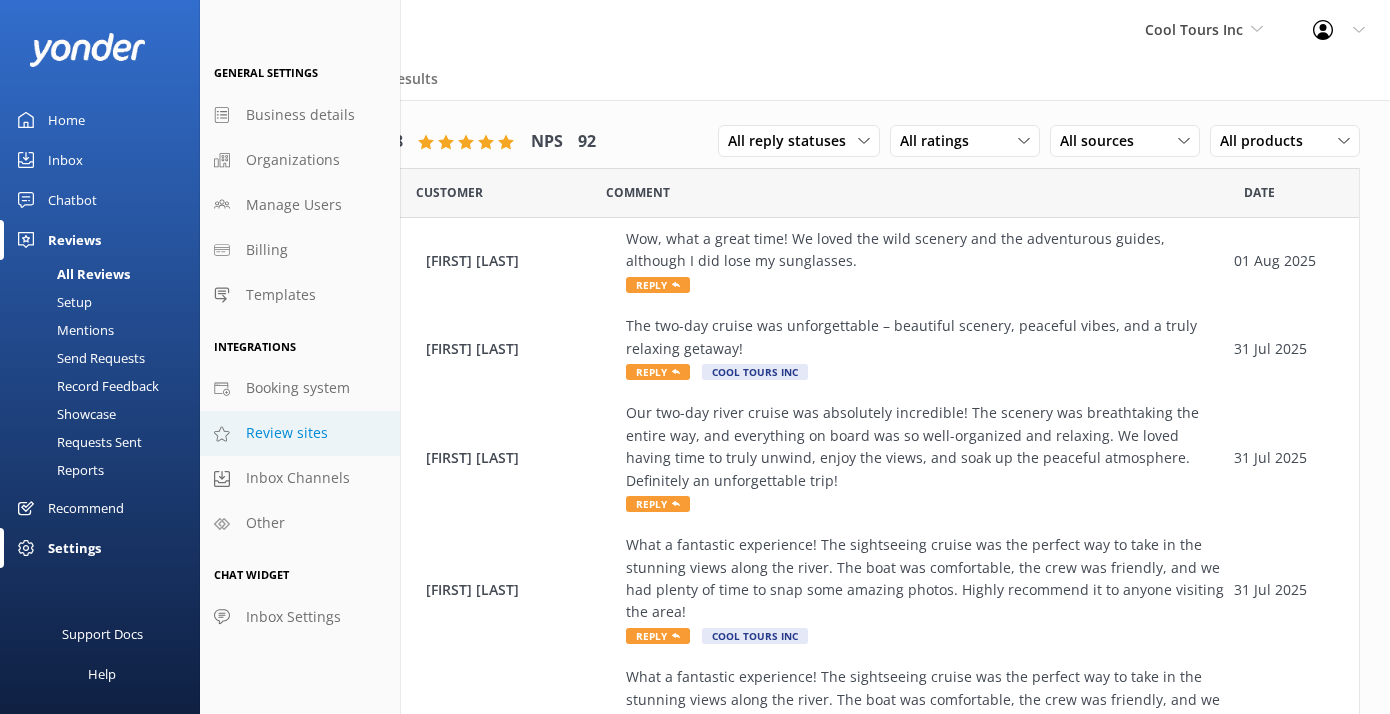 click on "Review sites" at bounding box center (287, 433) 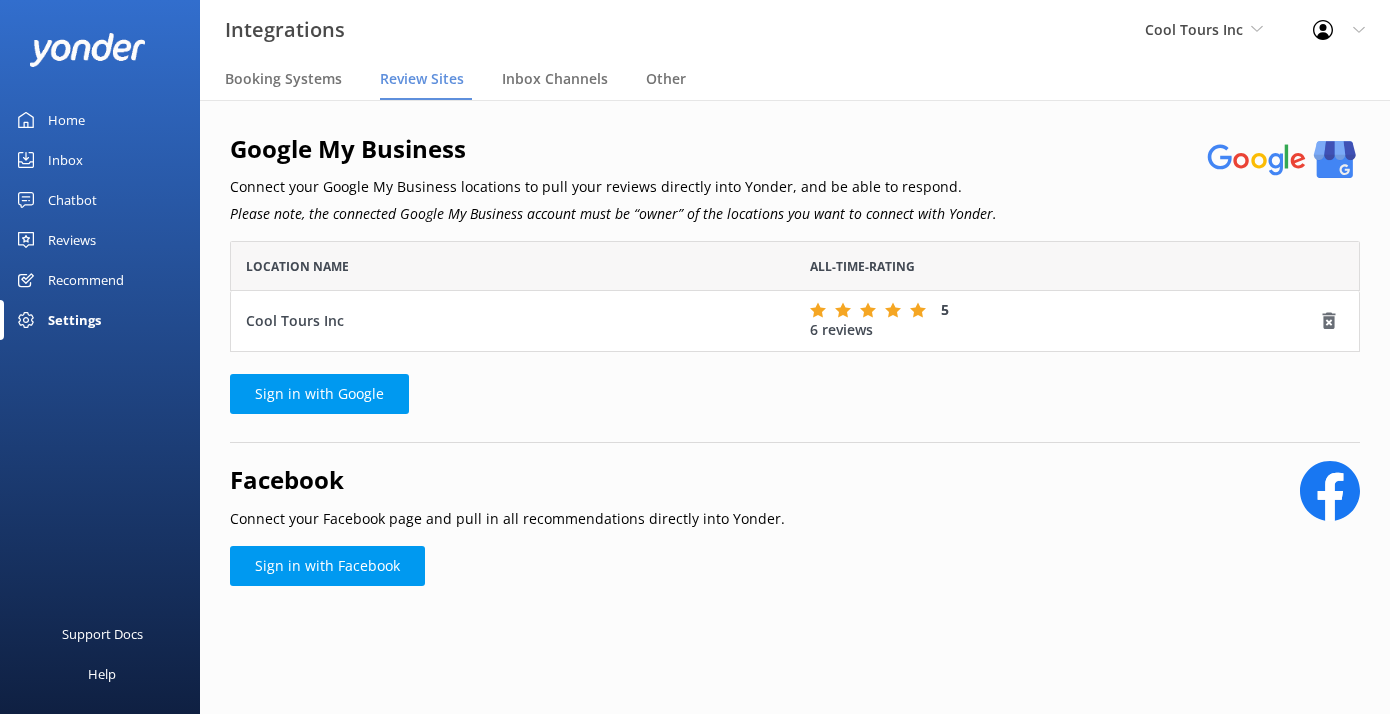 scroll, scrollTop: 1, scrollLeft: 1, axis: both 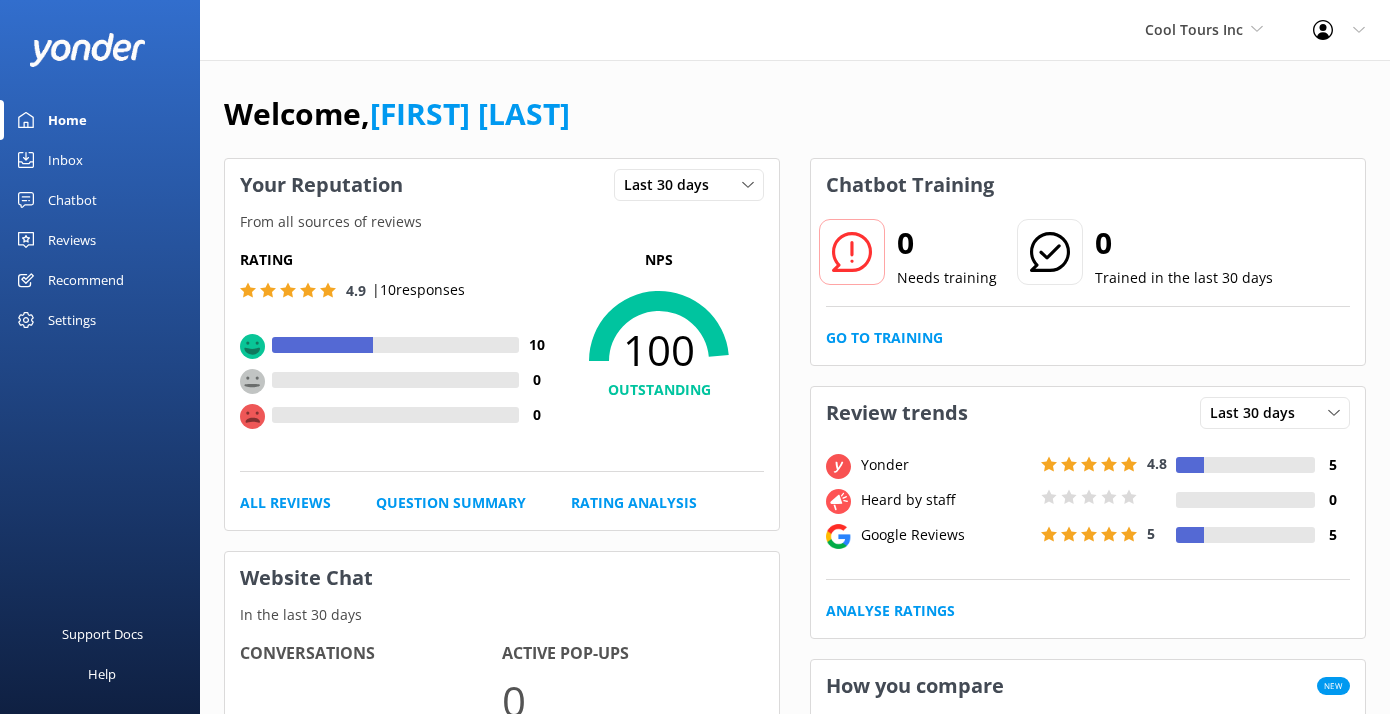 click on "Cool Tours Inc [LAST]'s Adventure Co Cool Tours Inc" at bounding box center [1204, 30] 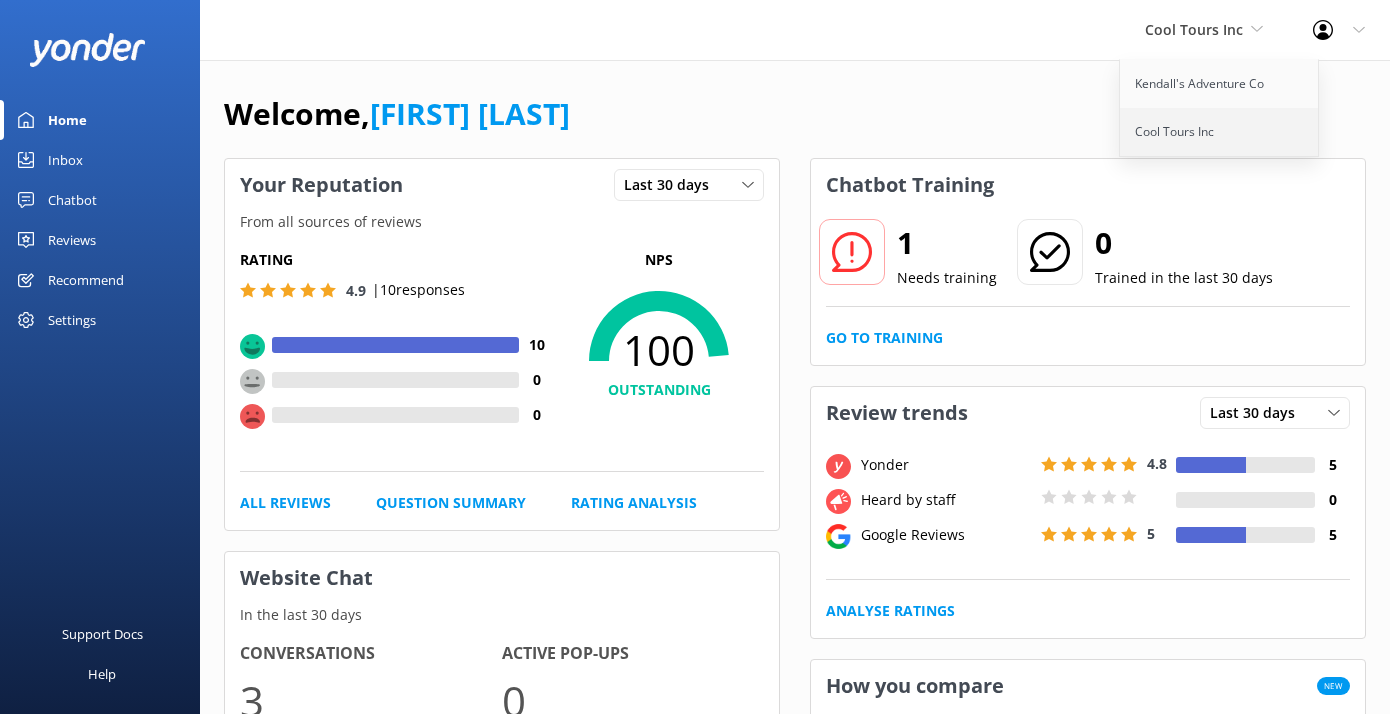 click on "Cool Tours Inc" at bounding box center (1220, 132) 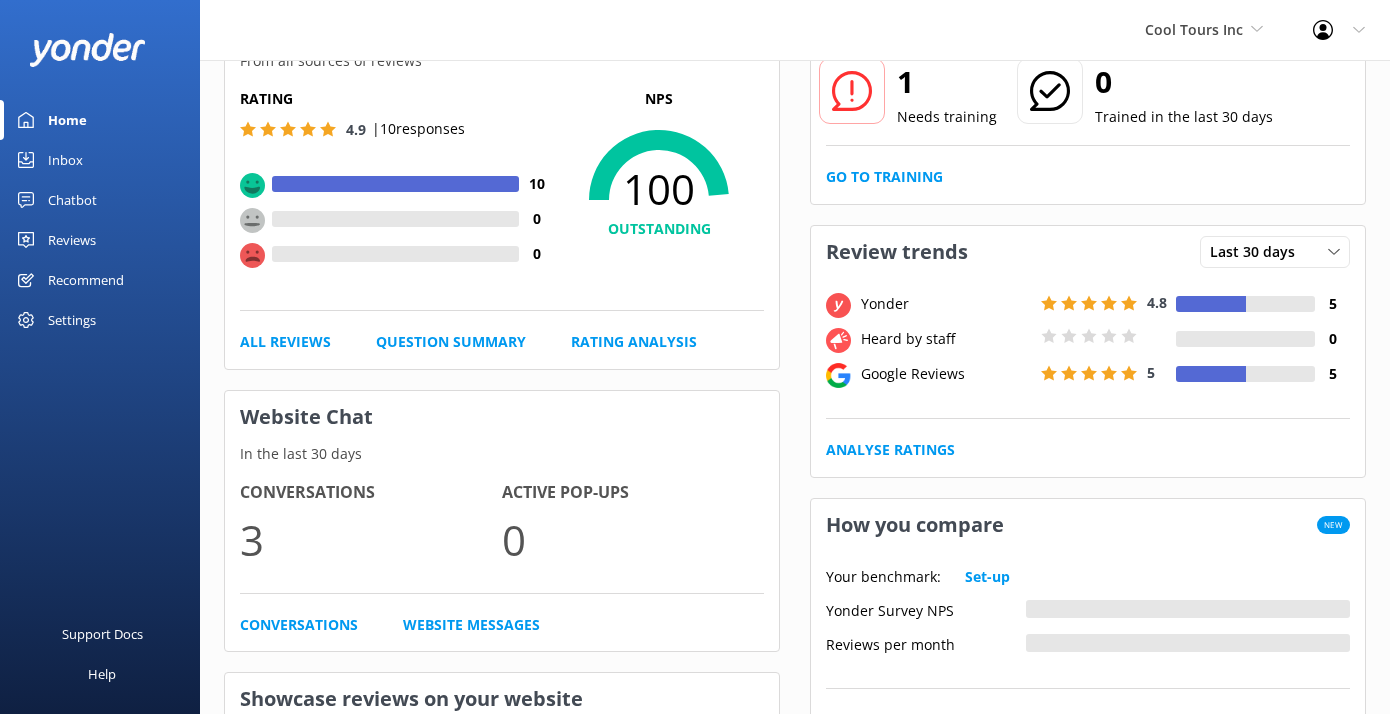 scroll, scrollTop: 0, scrollLeft: 0, axis: both 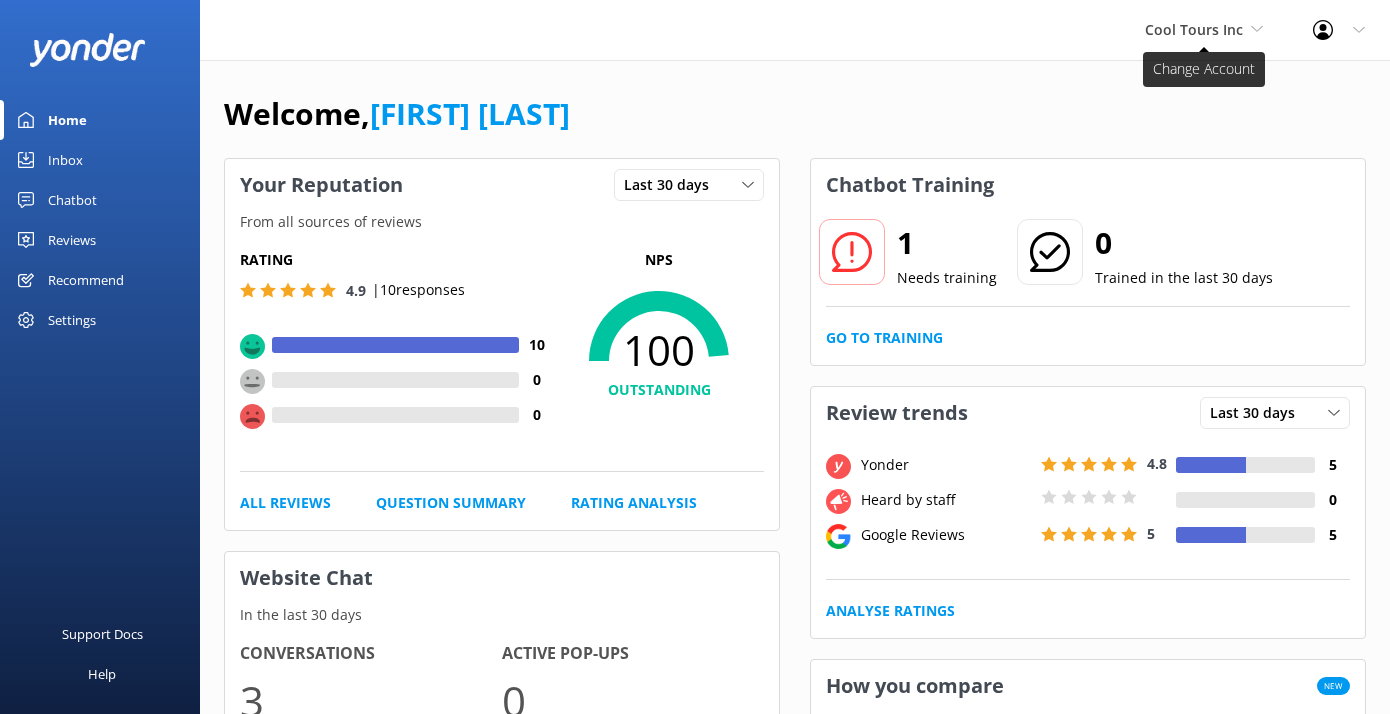 click on "Cool Tours Inc" at bounding box center (1204, 30) 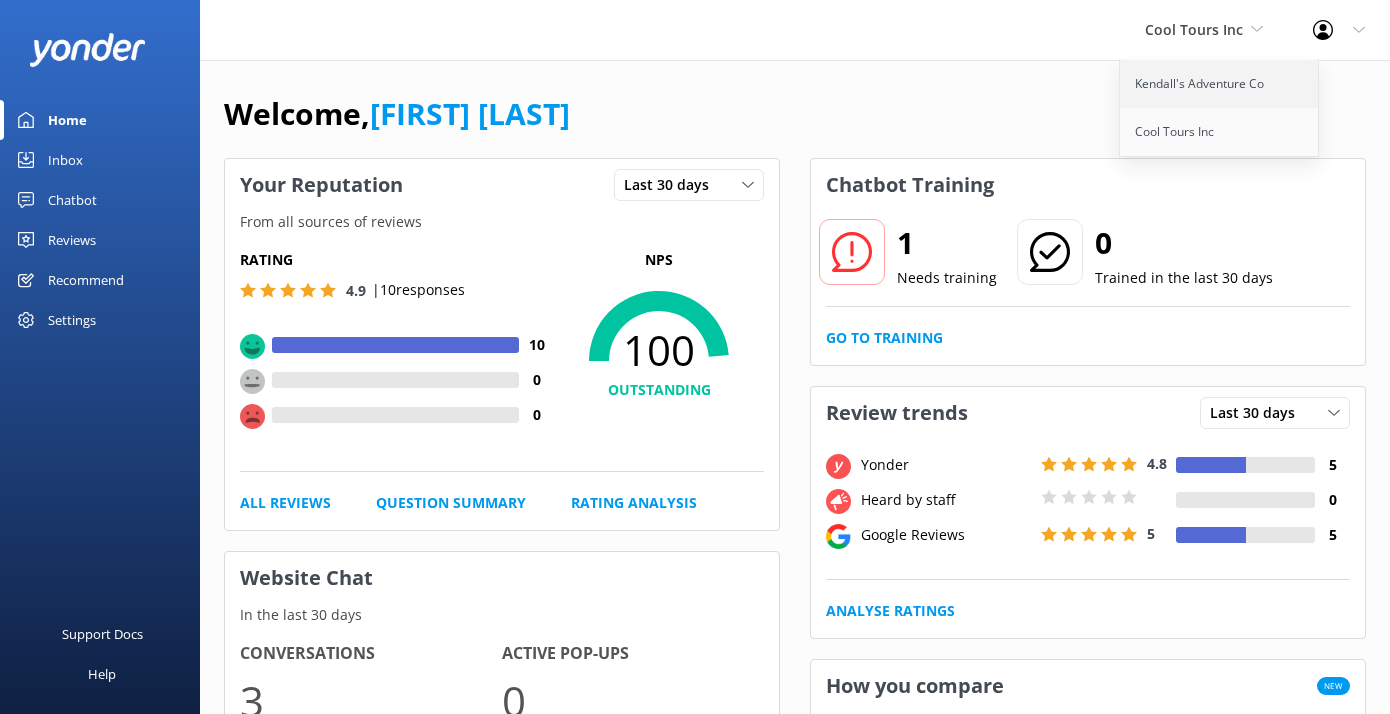 click on "Kendall's Adventure Co" at bounding box center [1220, 84] 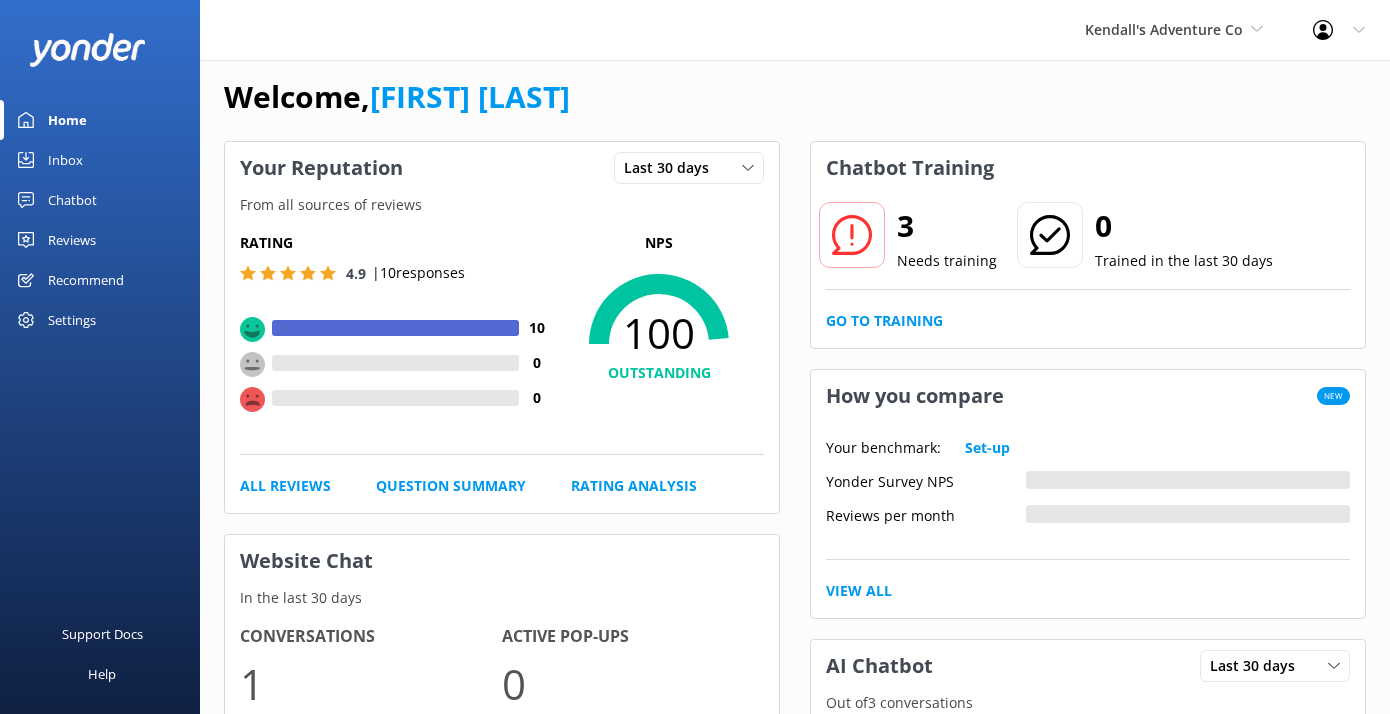 scroll, scrollTop: 0, scrollLeft: 0, axis: both 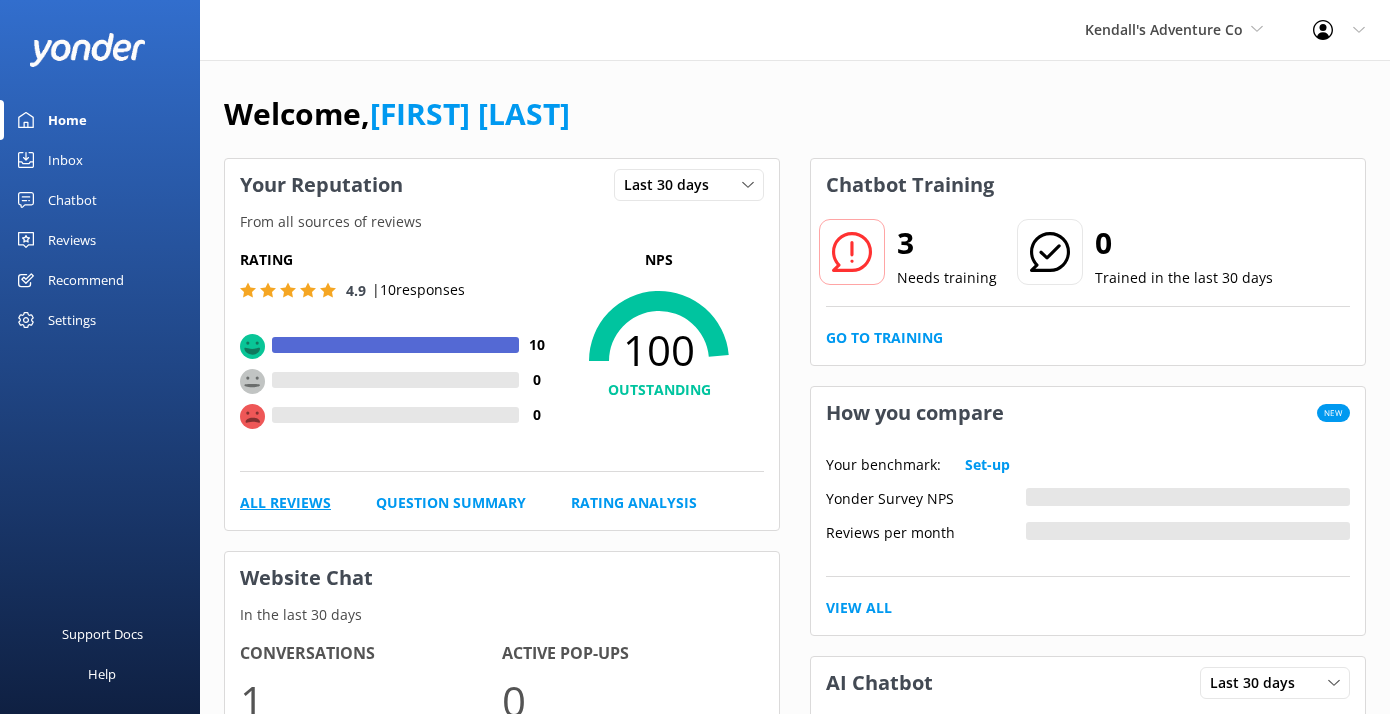 click on "All Reviews" at bounding box center [285, 503] 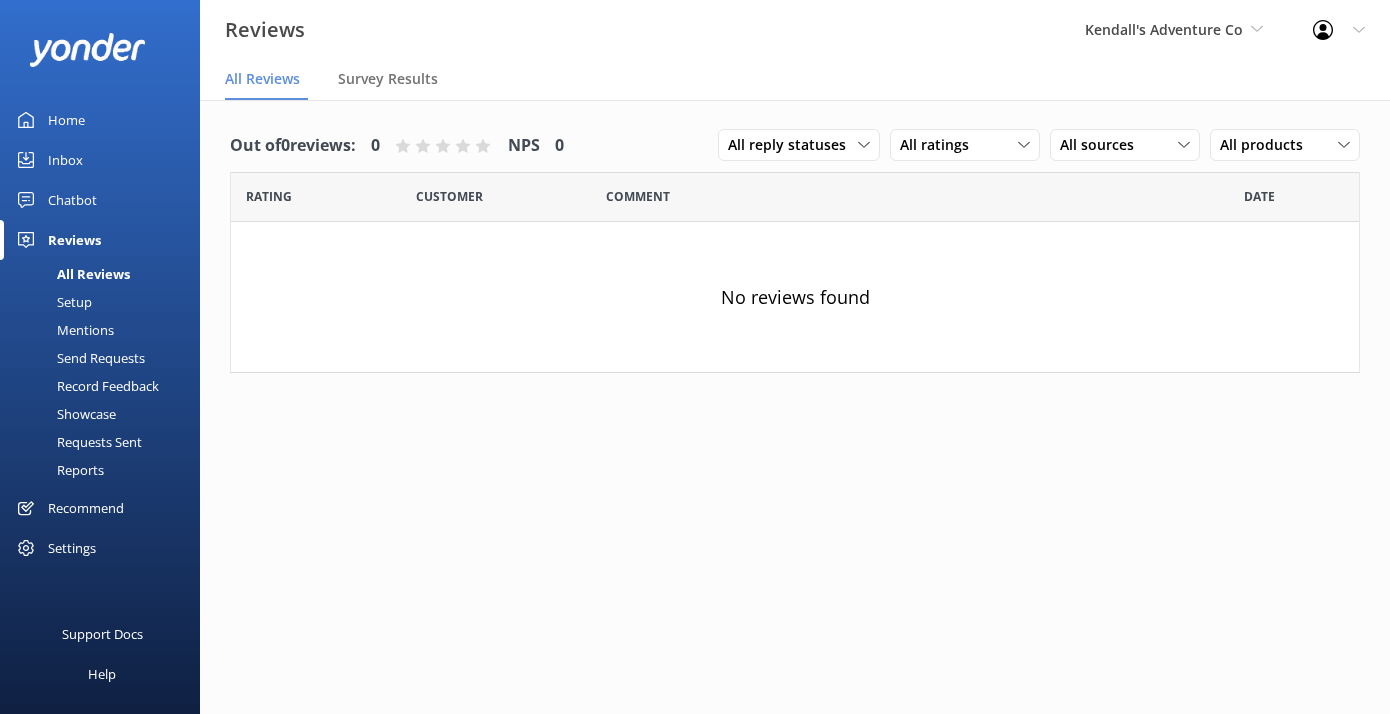 click on "Home" at bounding box center [100, 120] 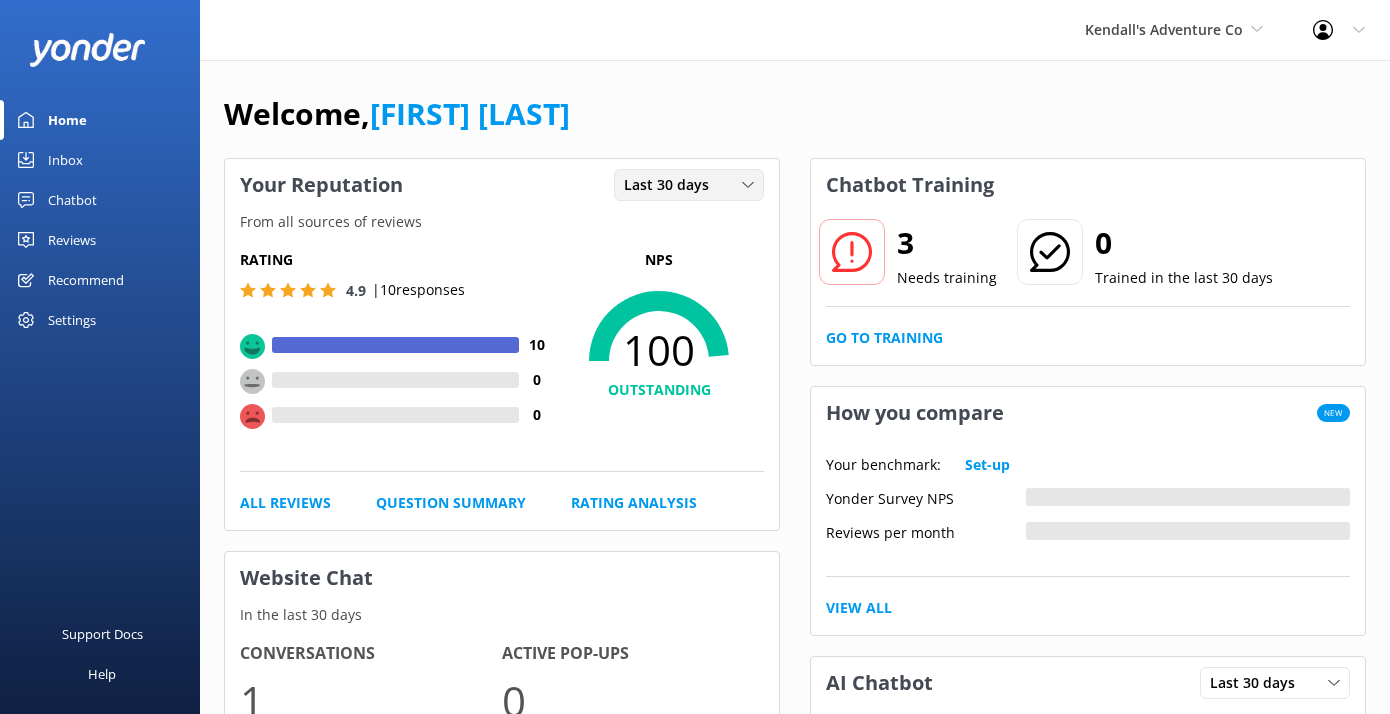 click on "Last 30 days Last 7 days Last 30 days" at bounding box center [689, 185] 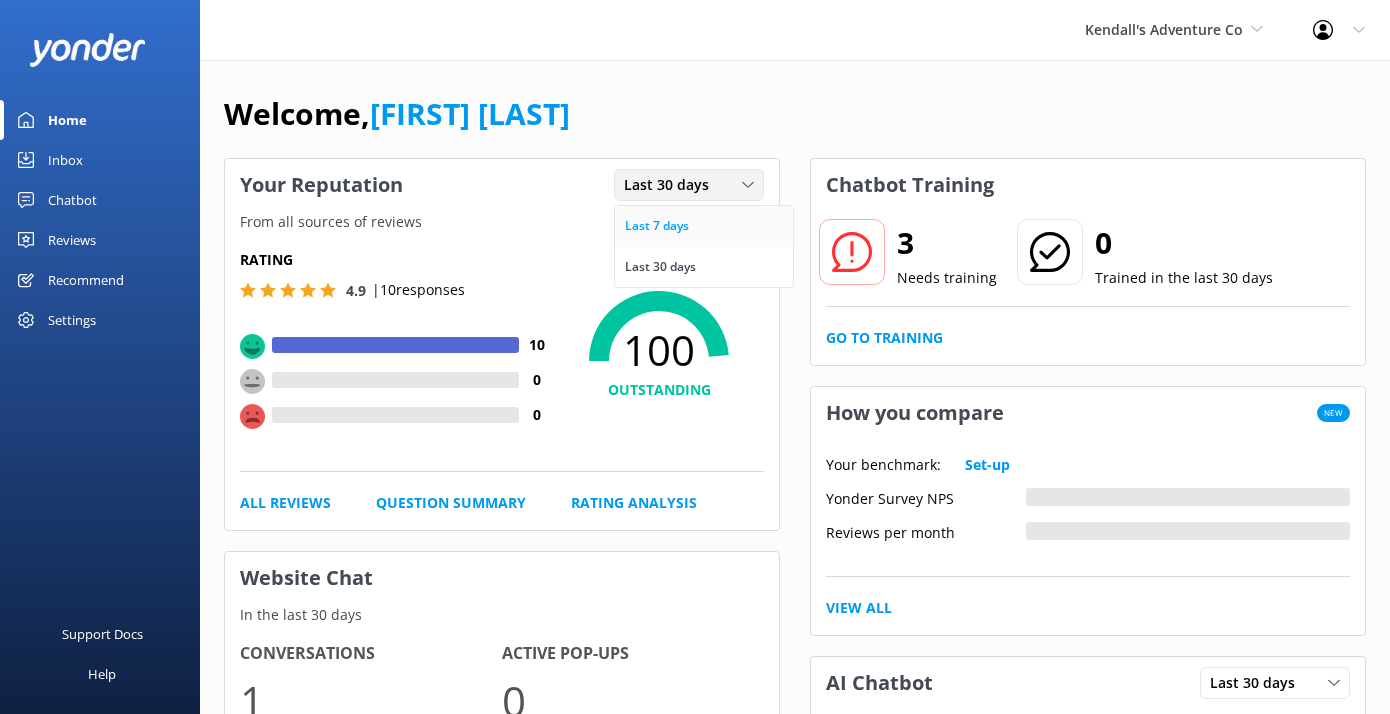click on "Last 7 days" at bounding box center (704, 226) 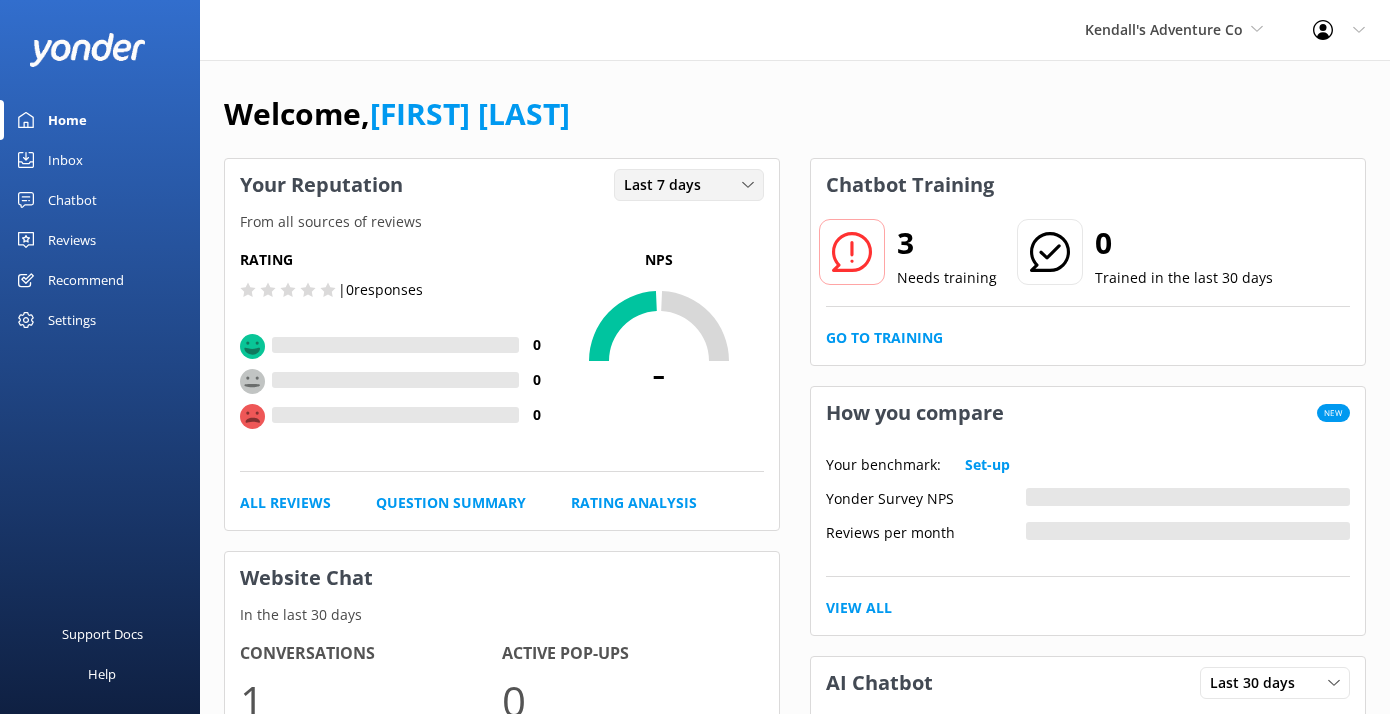 click on "Last 7 days" at bounding box center [668, 185] 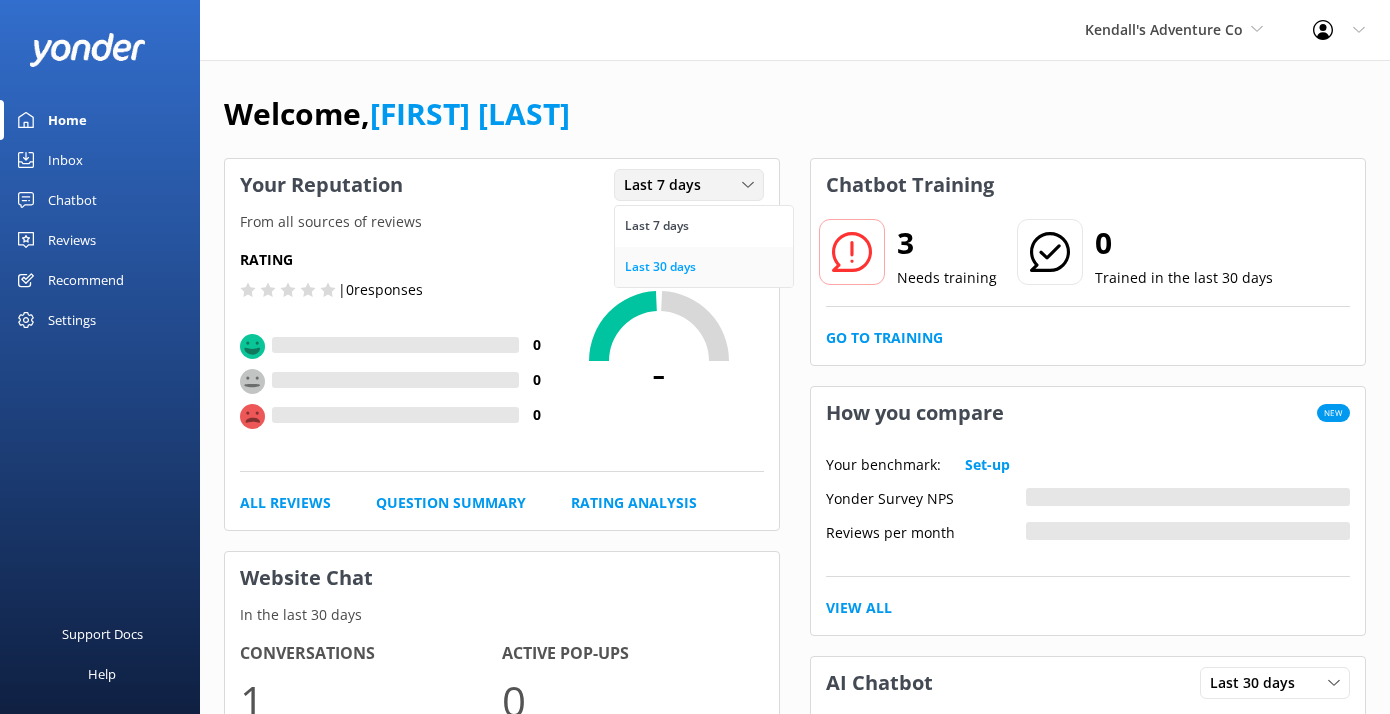 click on "Last 30 days" at bounding box center [660, 267] 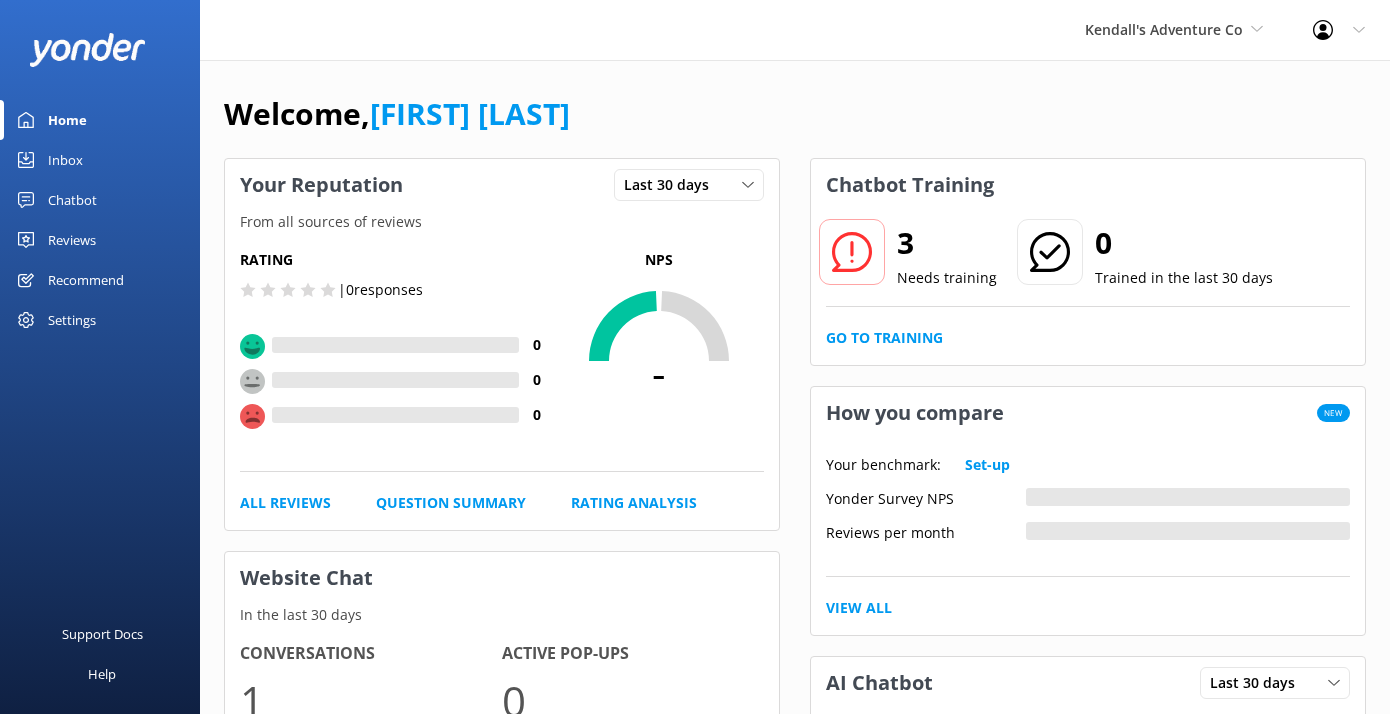 click on "Chatbot" at bounding box center [72, 200] 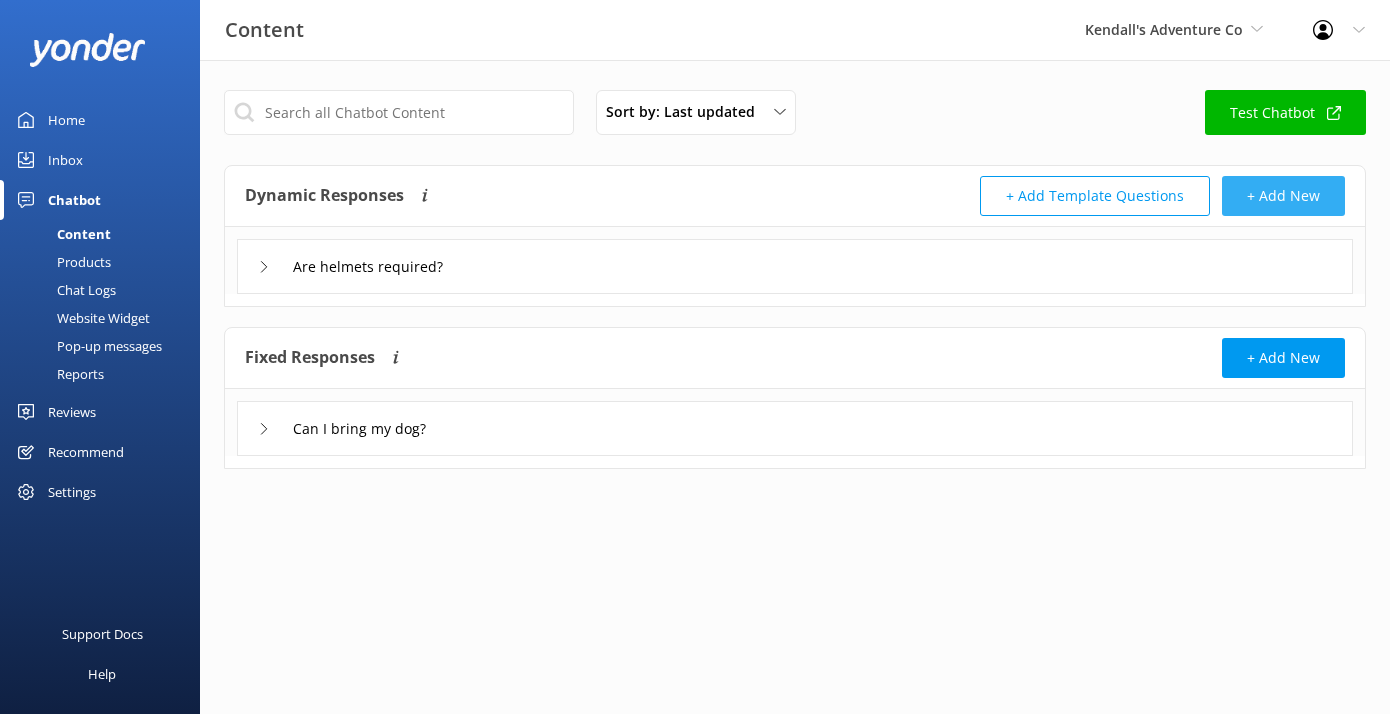 click on "+ Add New" at bounding box center [1283, 196] 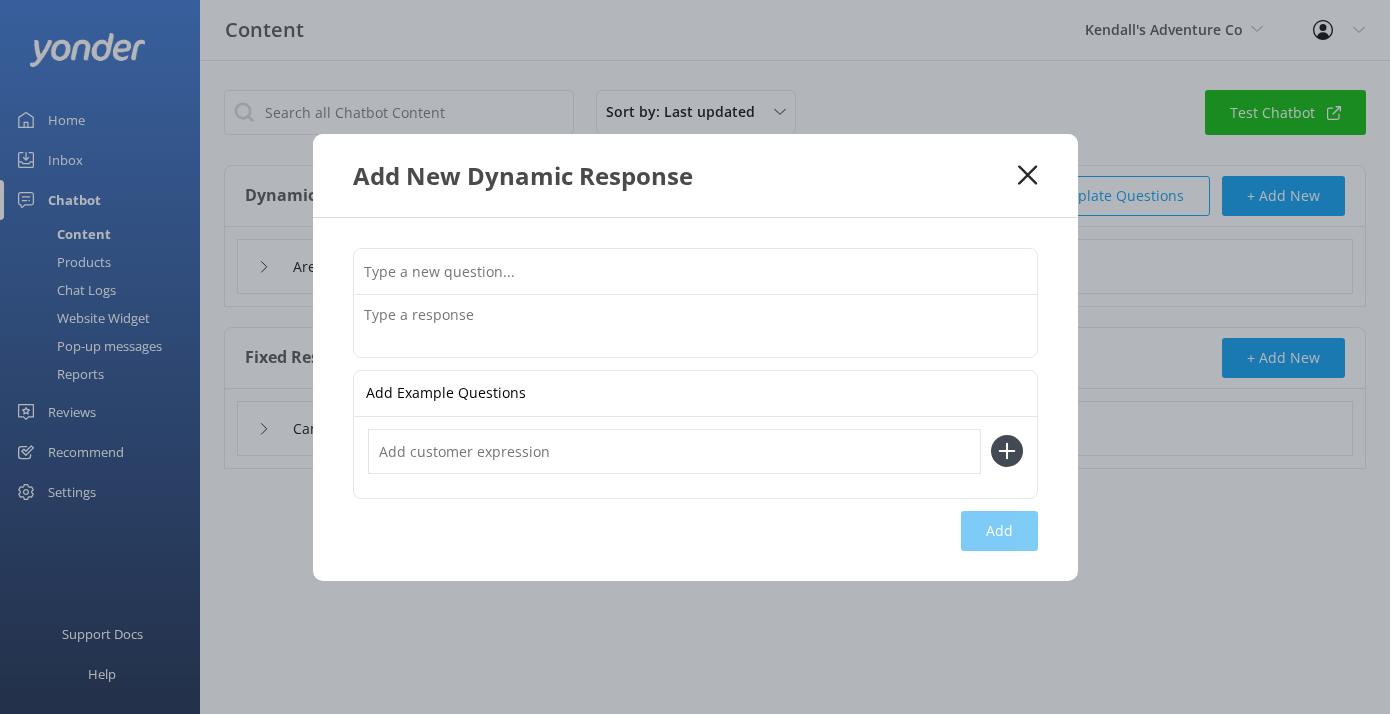 drag, startPoint x: 1005, startPoint y: 456, endPoint x: 1013, endPoint y: 440, distance: 17.888544 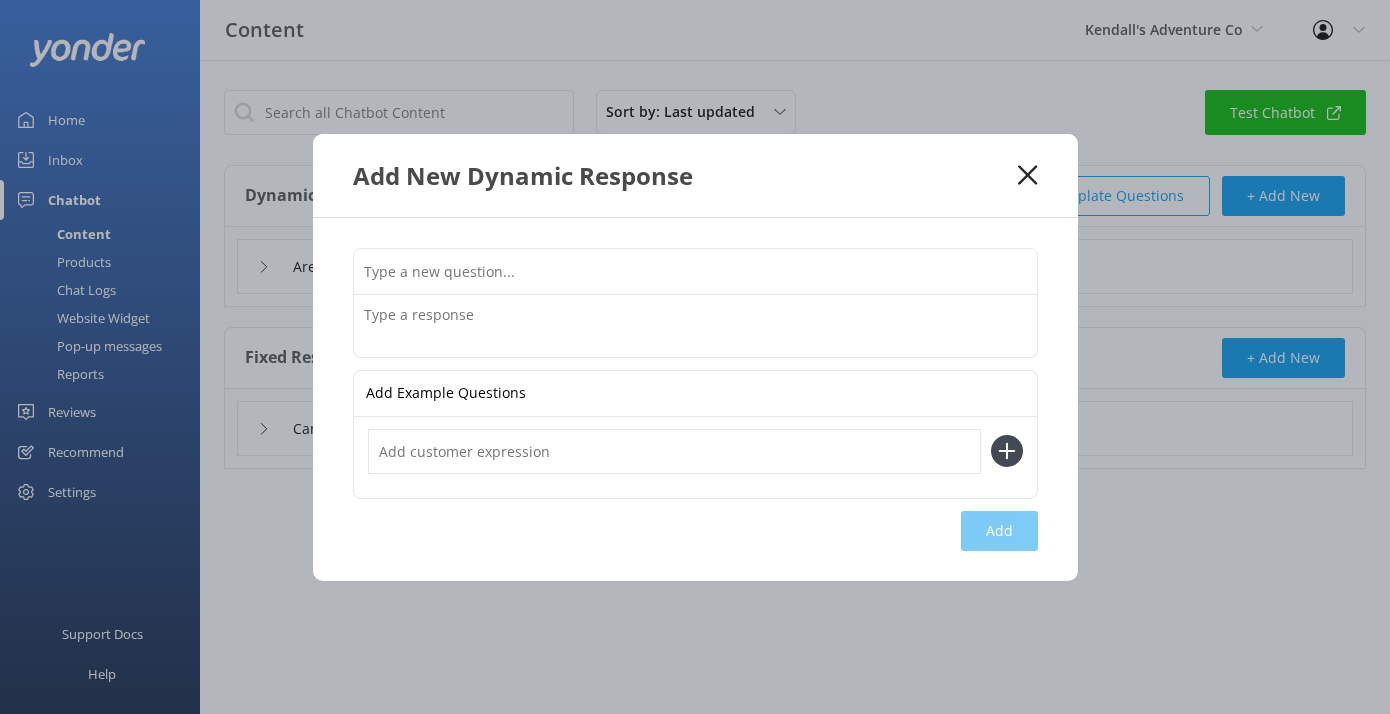 click 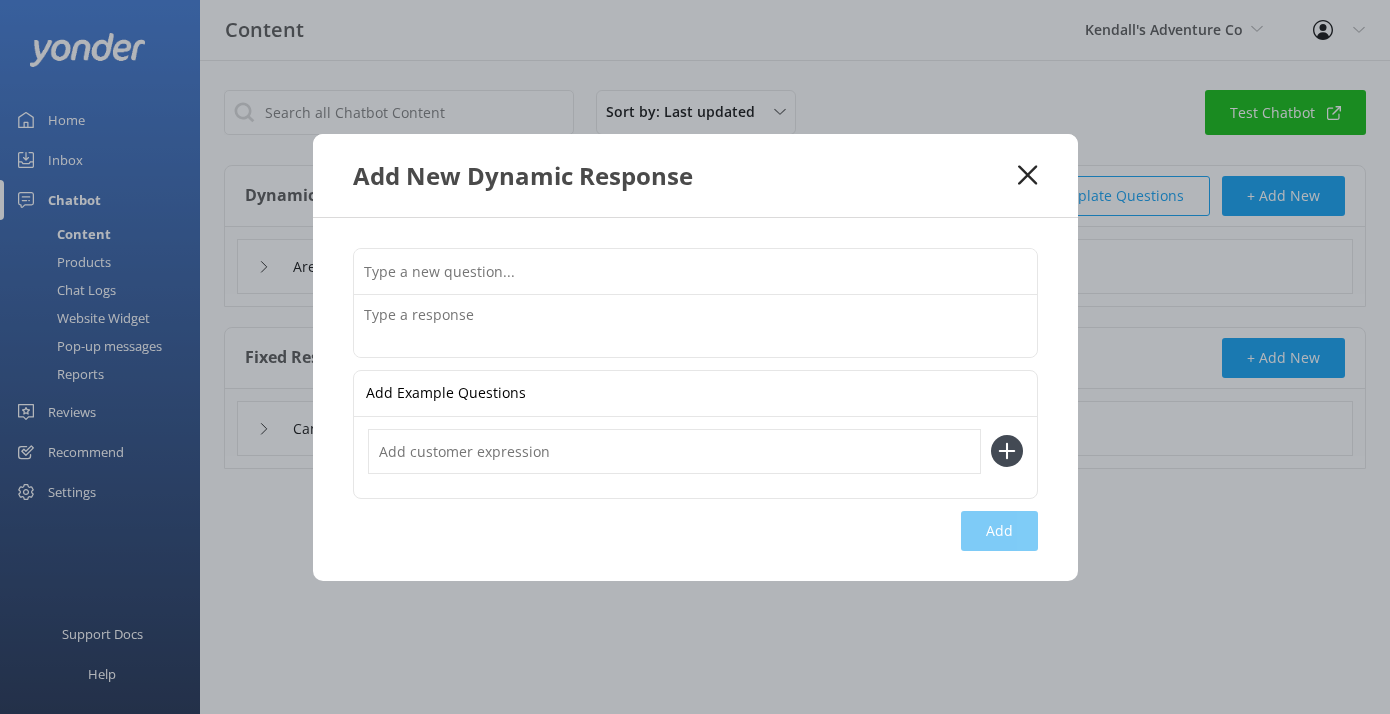 click 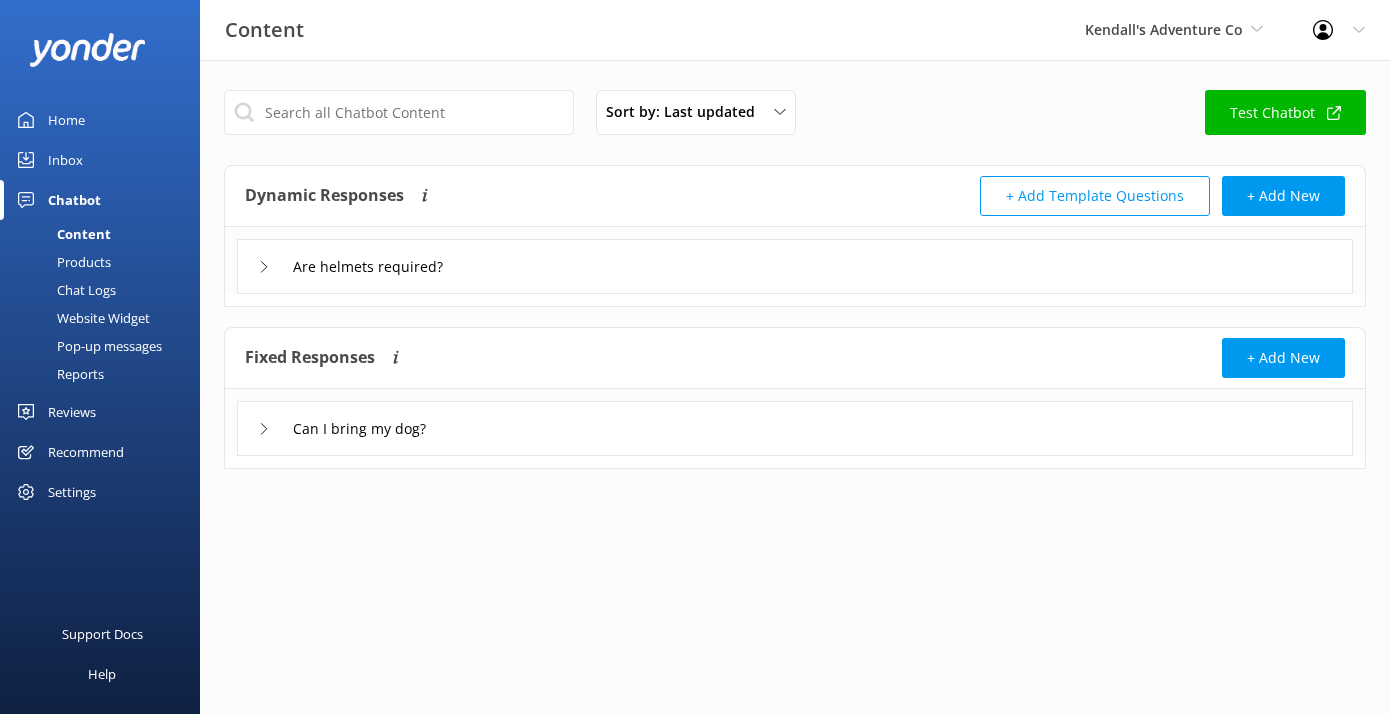 click on "Sort by: Last updated Title Last updated Test Chatbot Dynamic Responses Dynamic responses rely on the Large Language Model to create the most-relevant response to a user's question by referencing all of the information provided. + Add Template Questions + Add New Are helmets required? Fixed Responses Fixed Responses will always return the exact answer you add to a question. For example, if you add "What is the price?" as a fixed response, users will get the exact copy you provide, versus relying on the LLM to create a response. + Add New Can I bring my dog?" at bounding box center [795, 294] 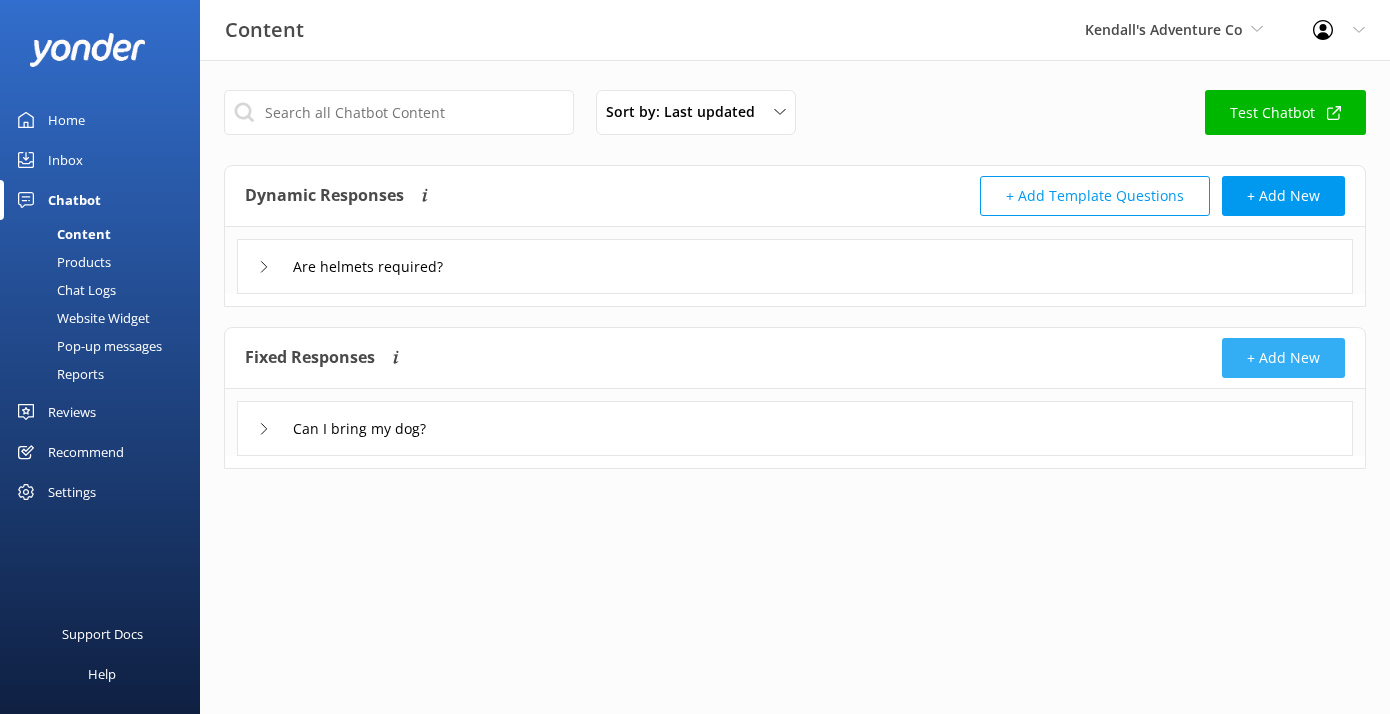 click on "+ Add New" at bounding box center (1283, 358) 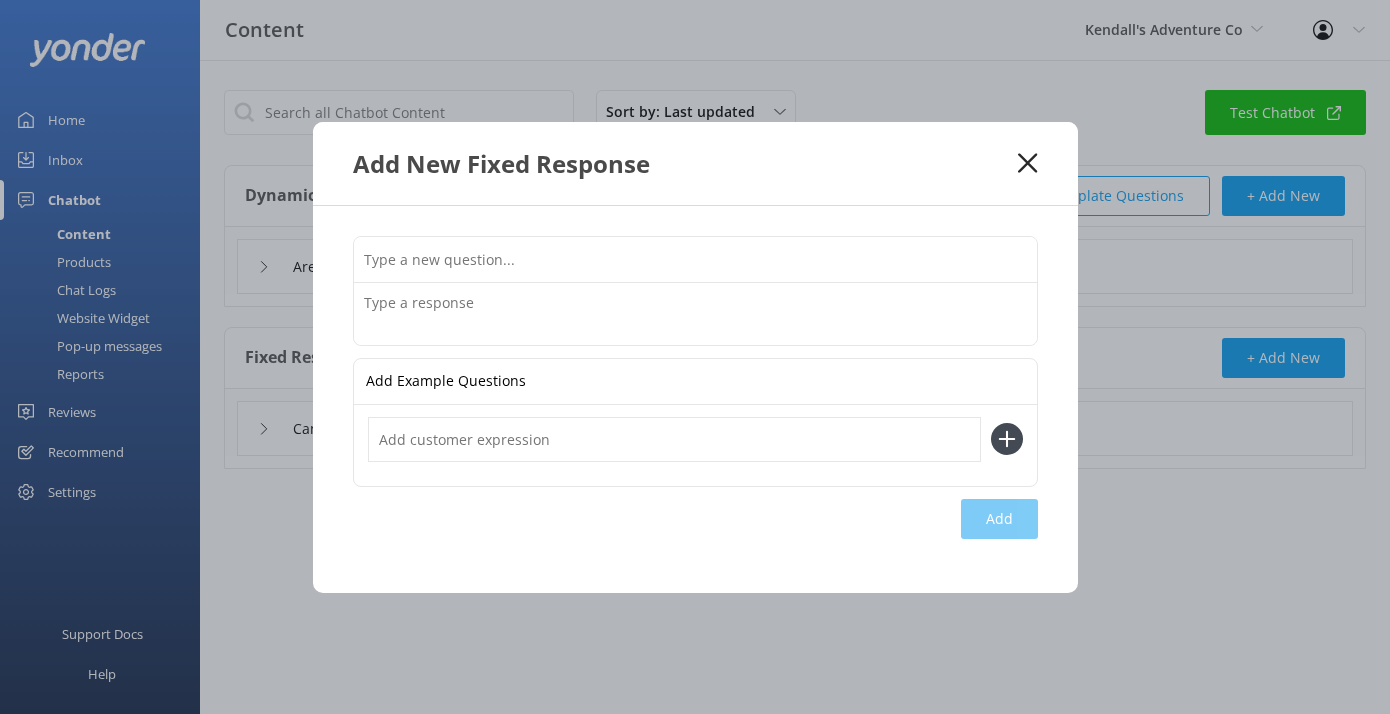 click 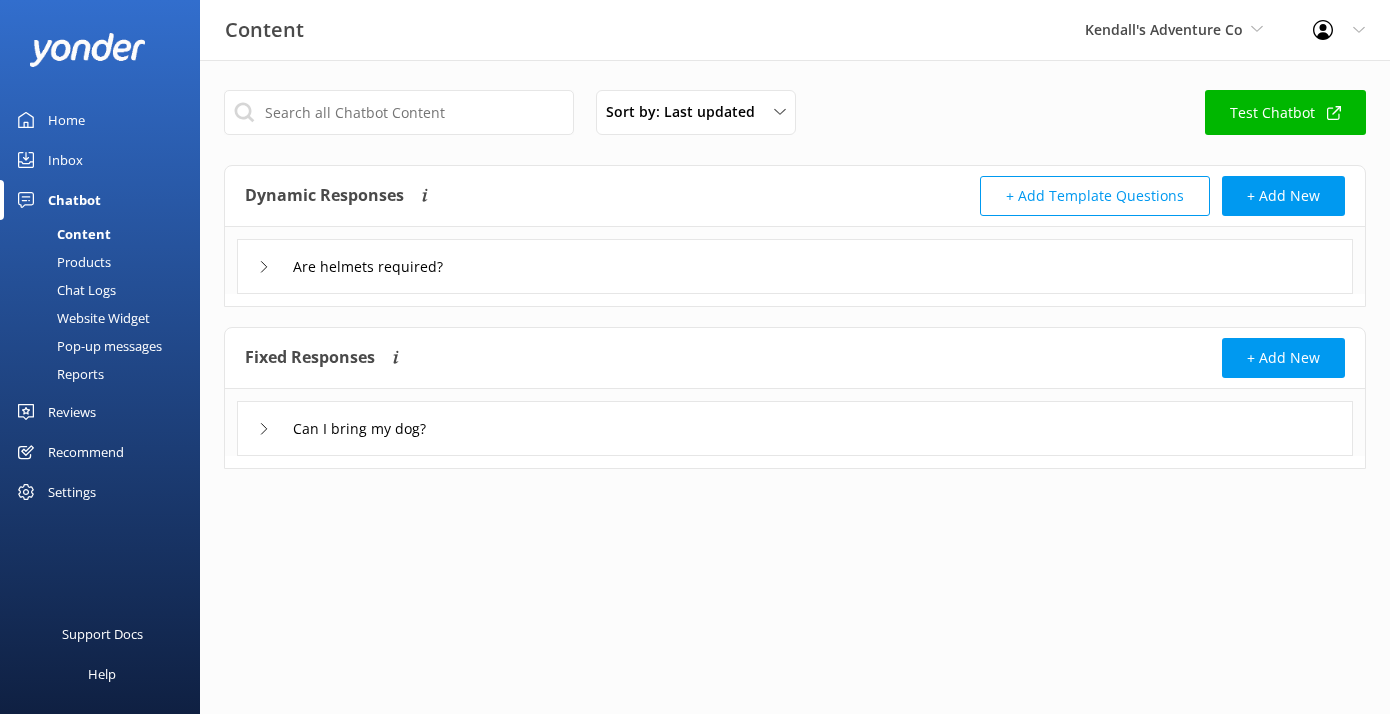 click on "+ Add Template Questions" at bounding box center [1095, 196] 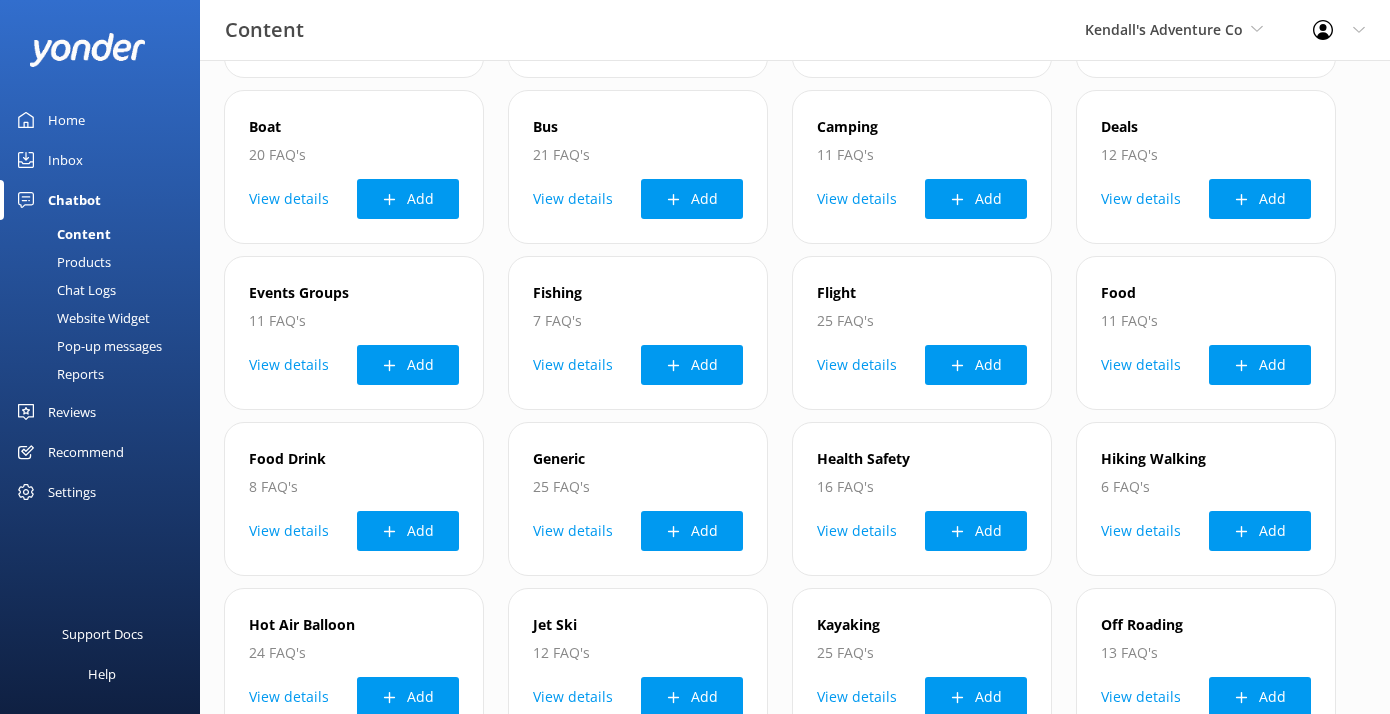 scroll, scrollTop: 305, scrollLeft: 0, axis: vertical 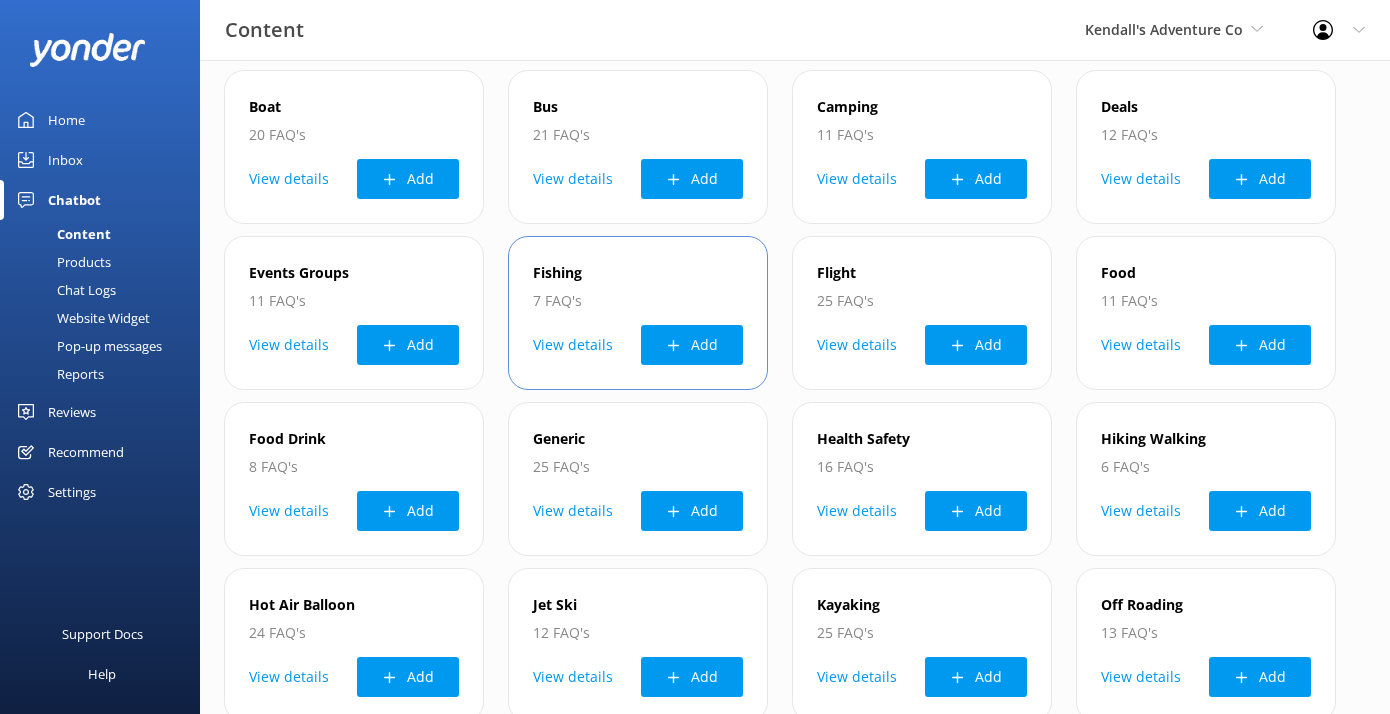 click on "View details" at bounding box center (573, 345) 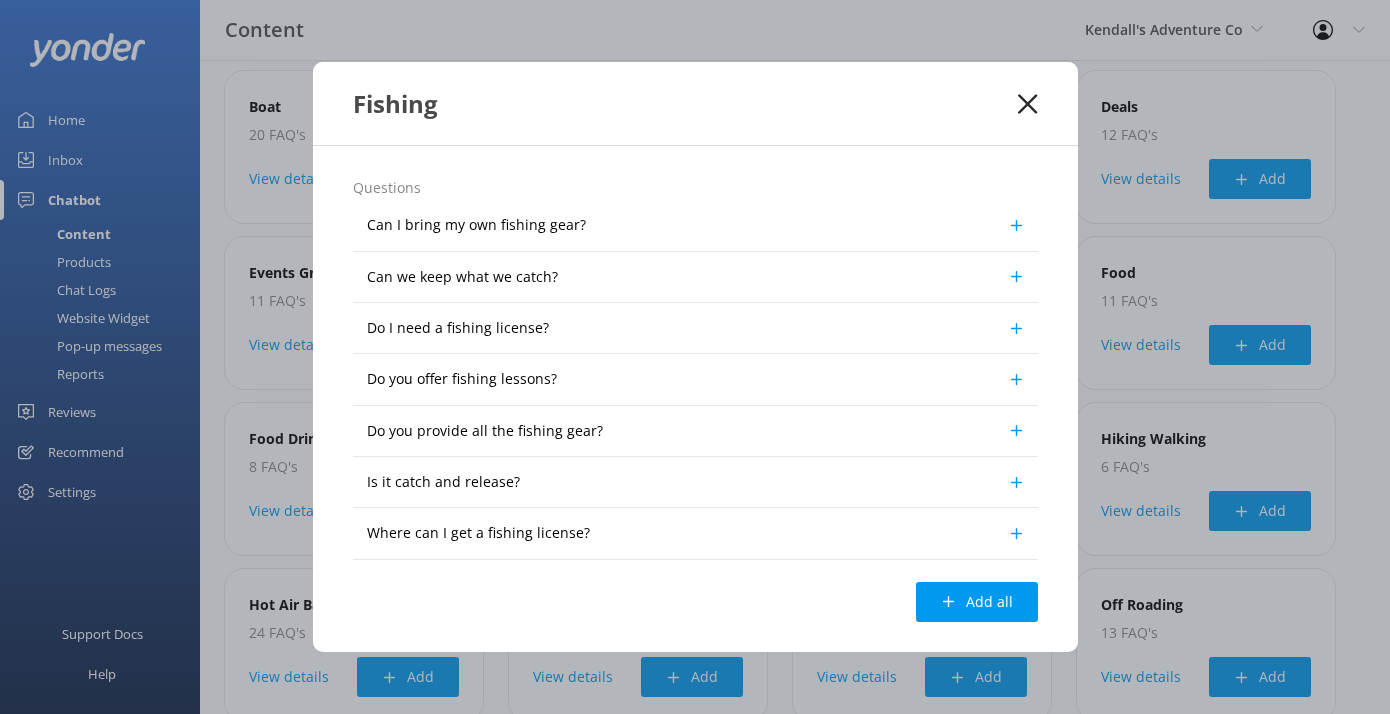 click 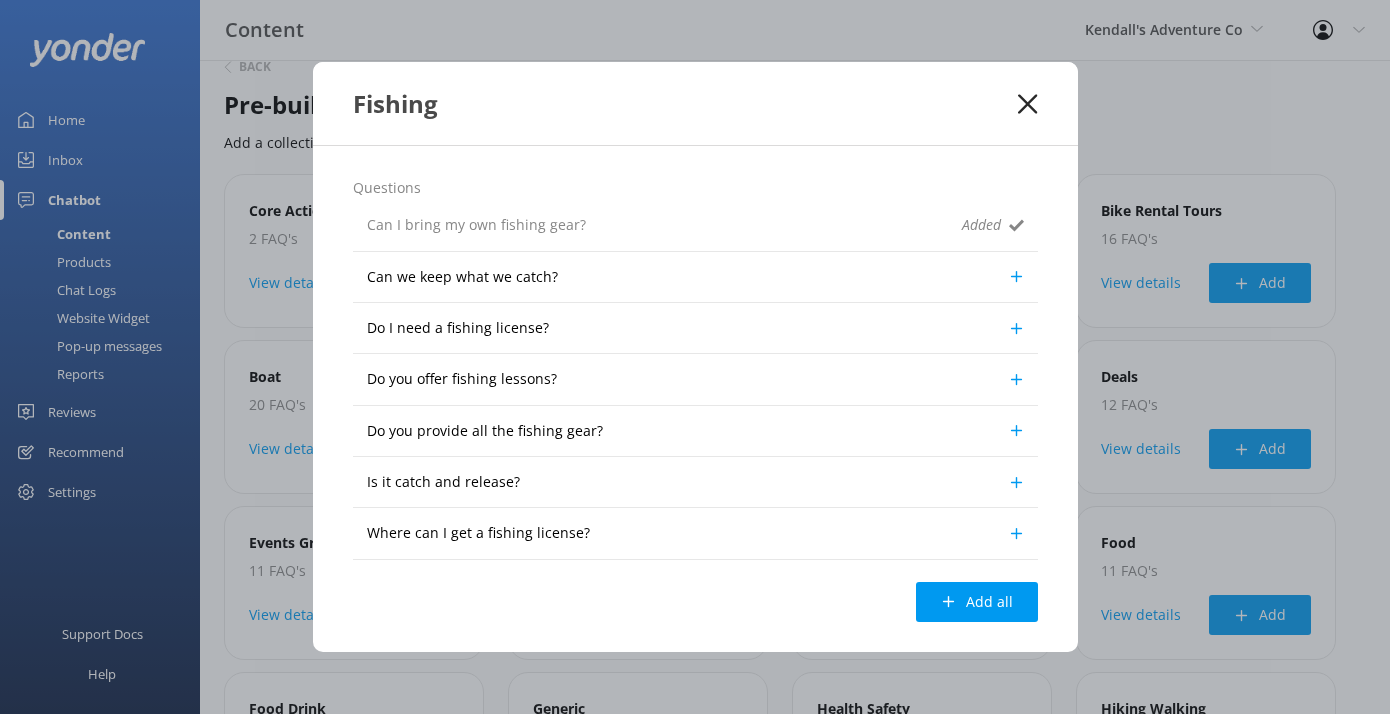 scroll, scrollTop: 305, scrollLeft: 0, axis: vertical 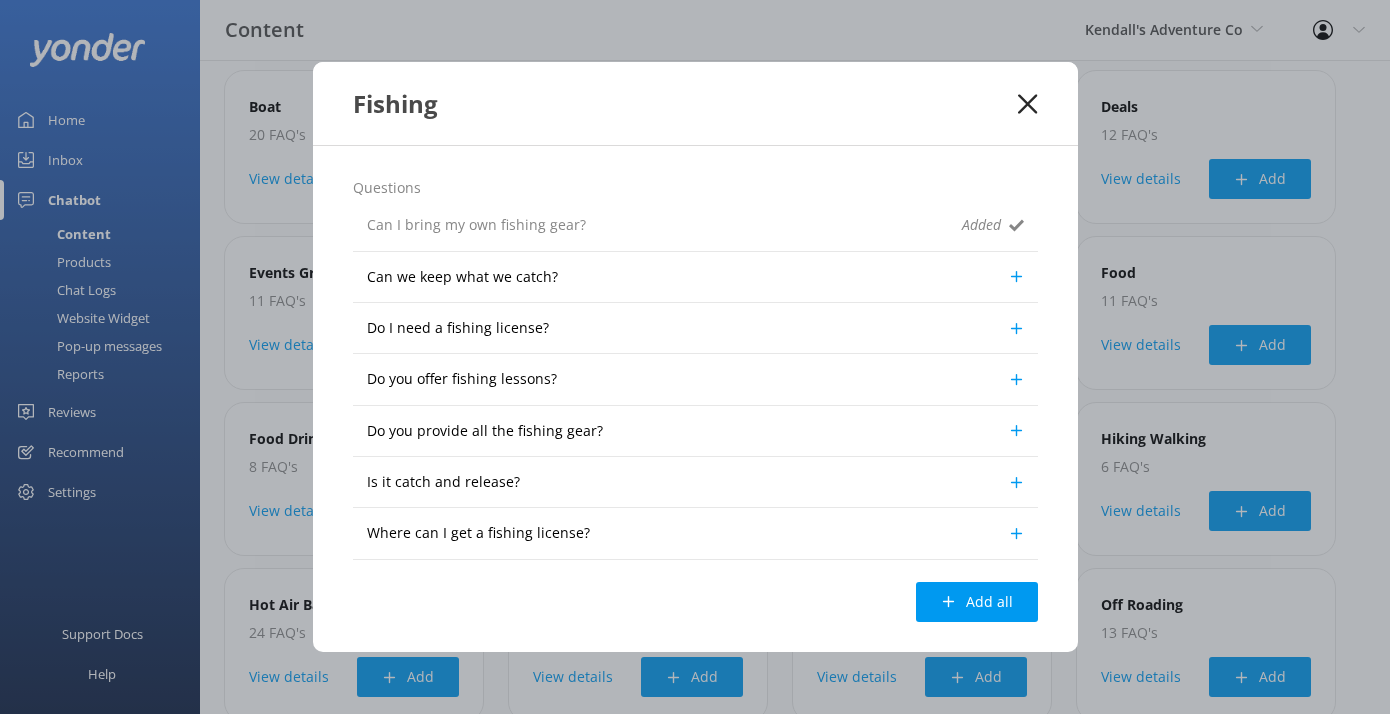 click 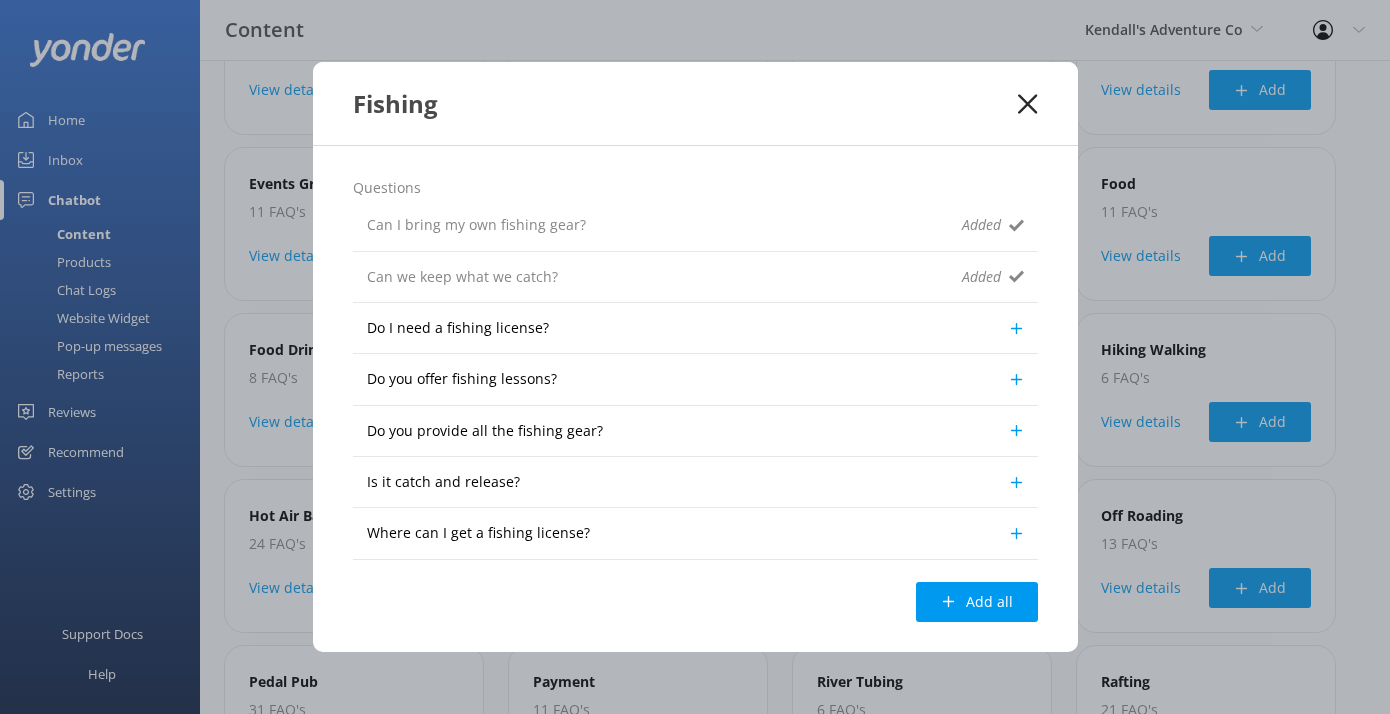 scroll, scrollTop: 409, scrollLeft: 0, axis: vertical 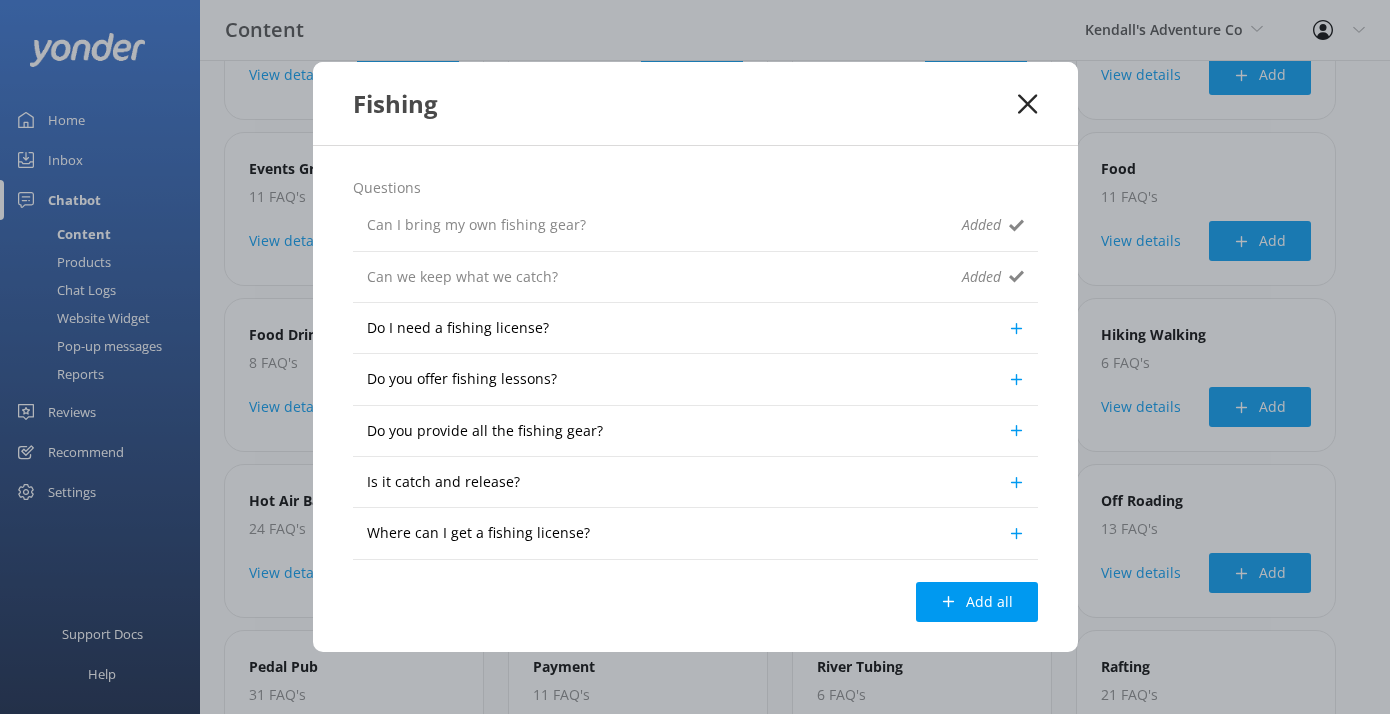 click 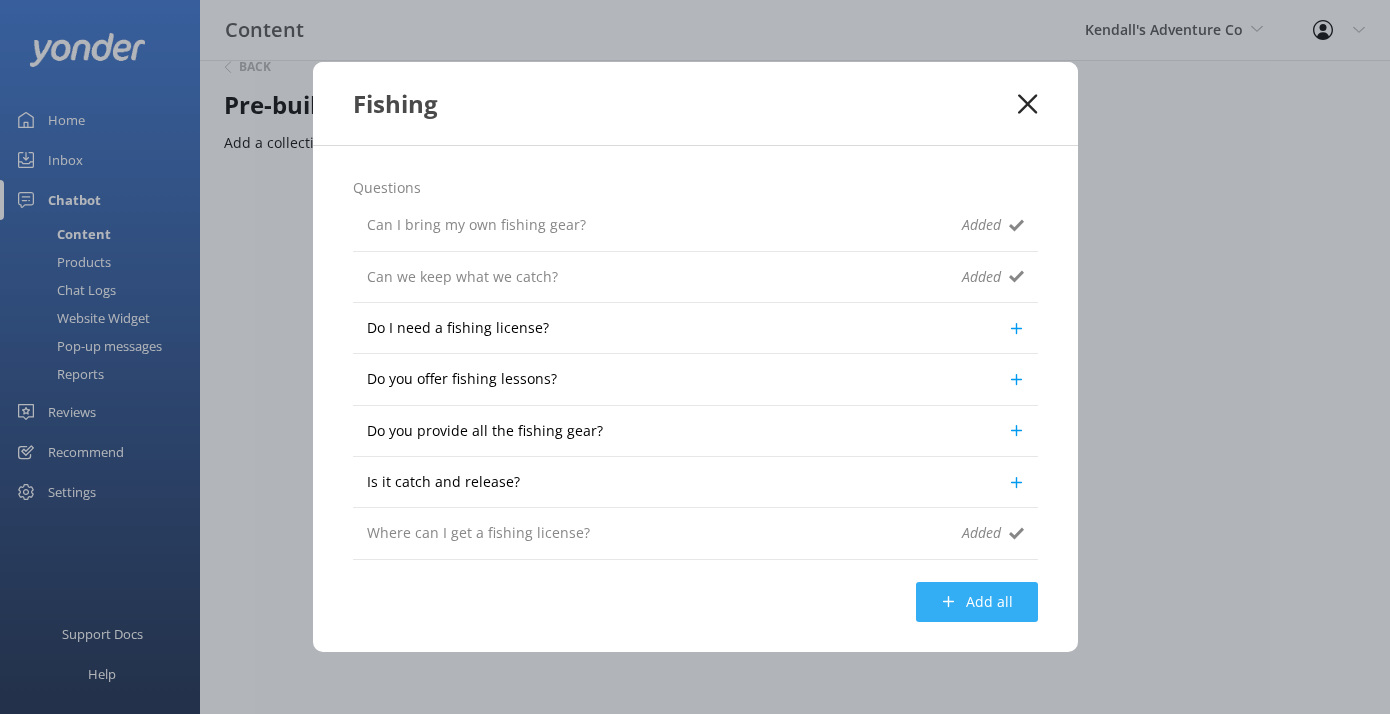 scroll, scrollTop: 409, scrollLeft: 0, axis: vertical 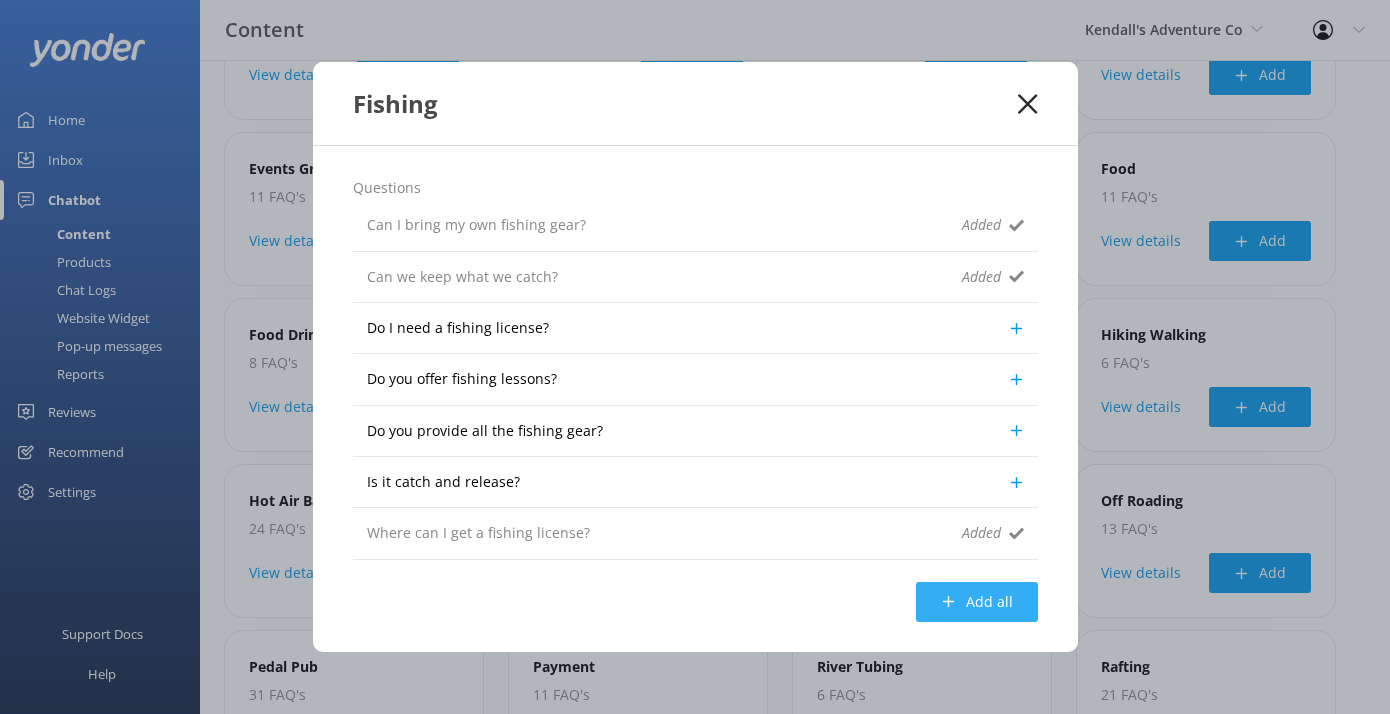 click on "Add all" at bounding box center [977, 602] 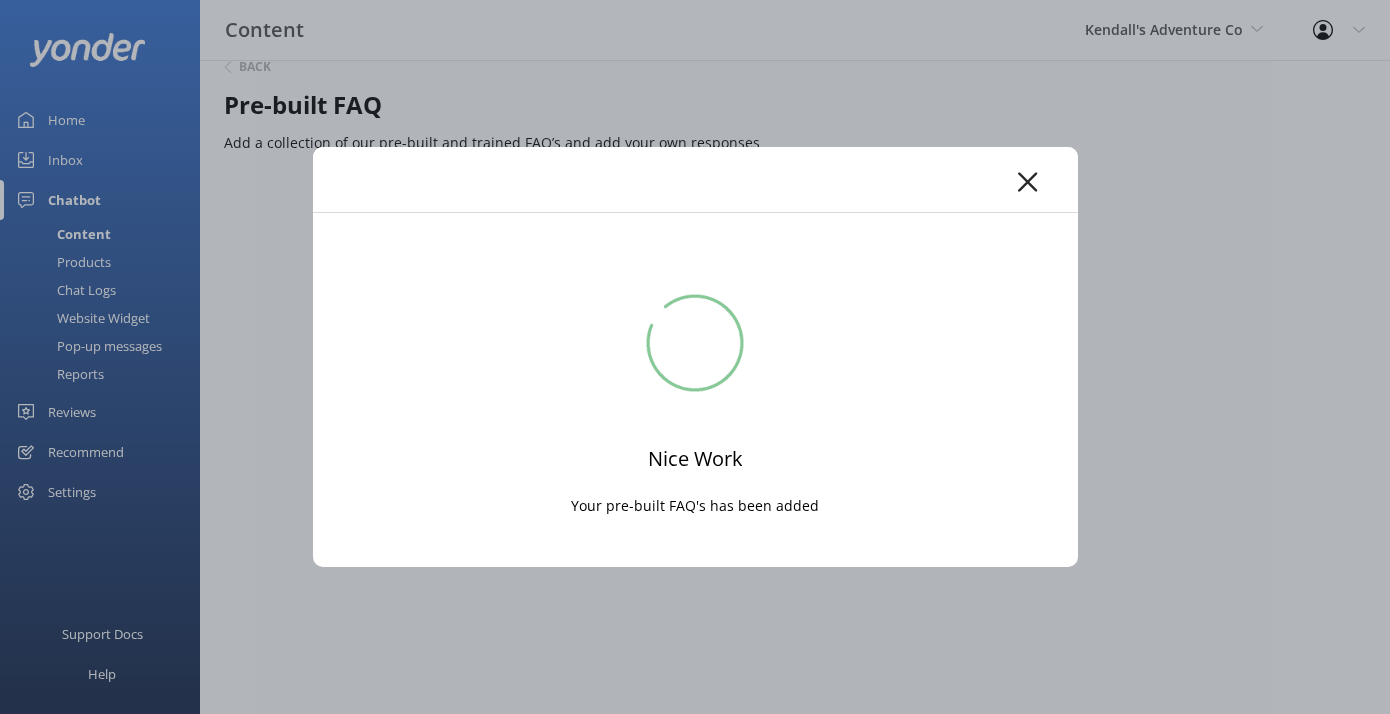 scroll, scrollTop: 409, scrollLeft: 0, axis: vertical 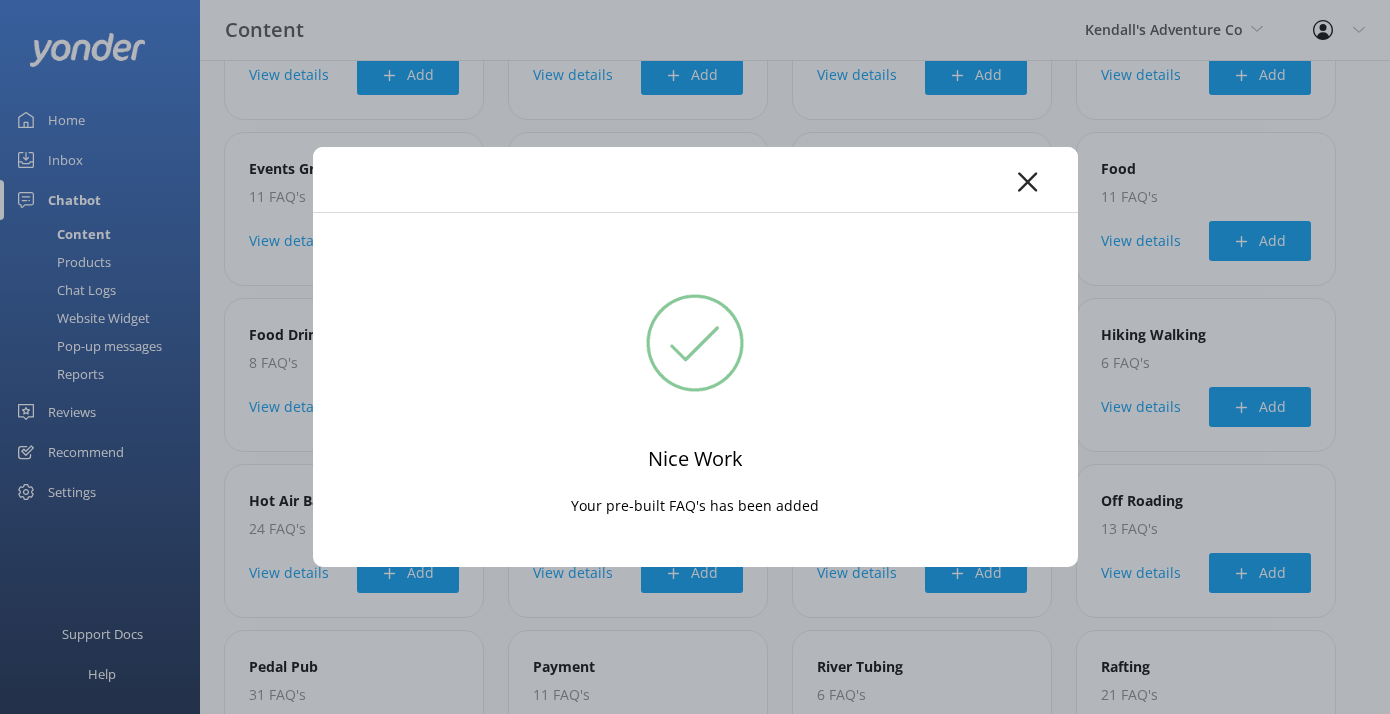 click at bounding box center (695, 179) 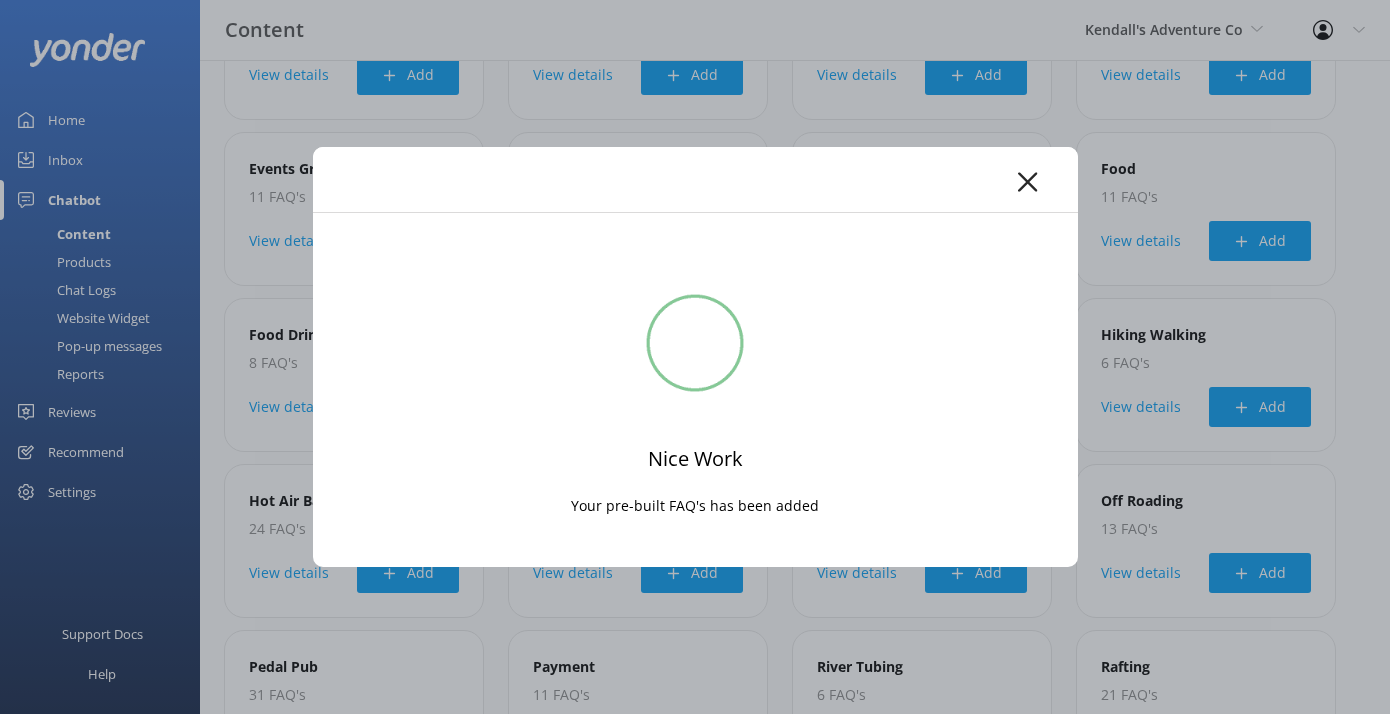 click 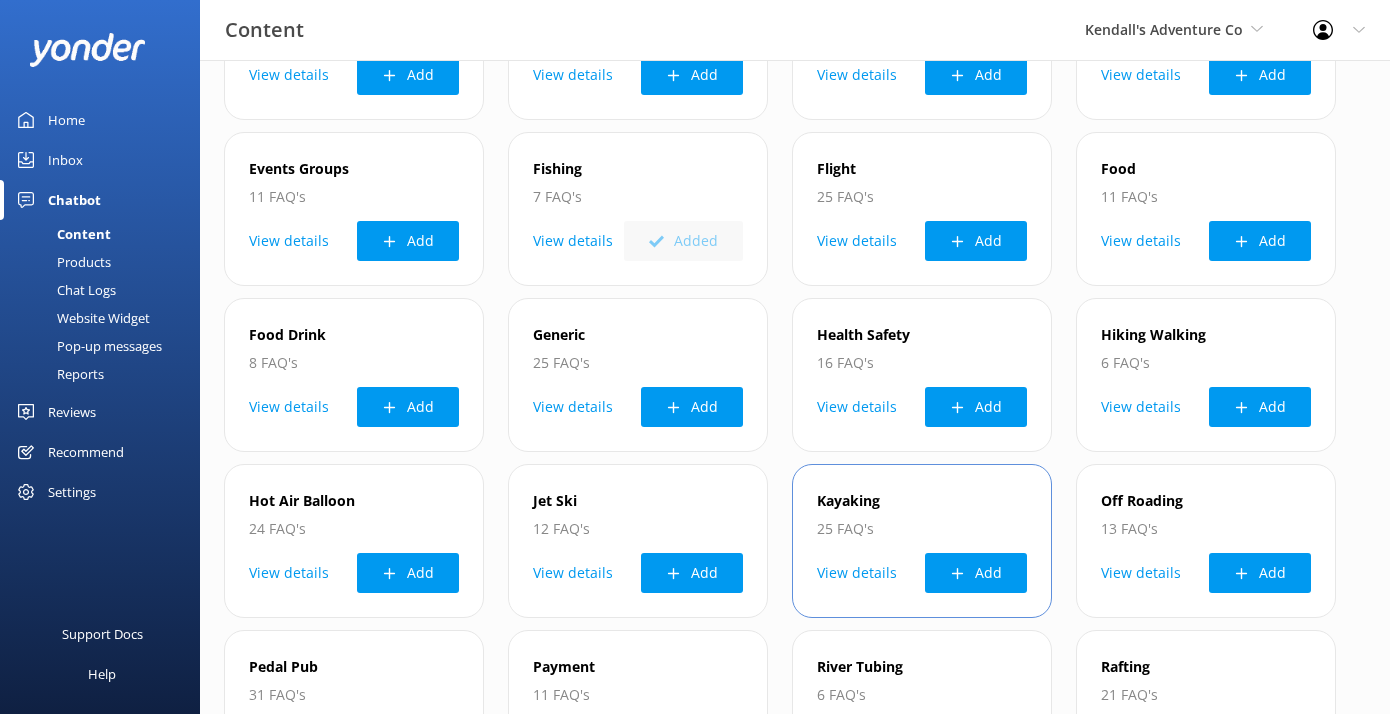 click on "View details" at bounding box center [857, 573] 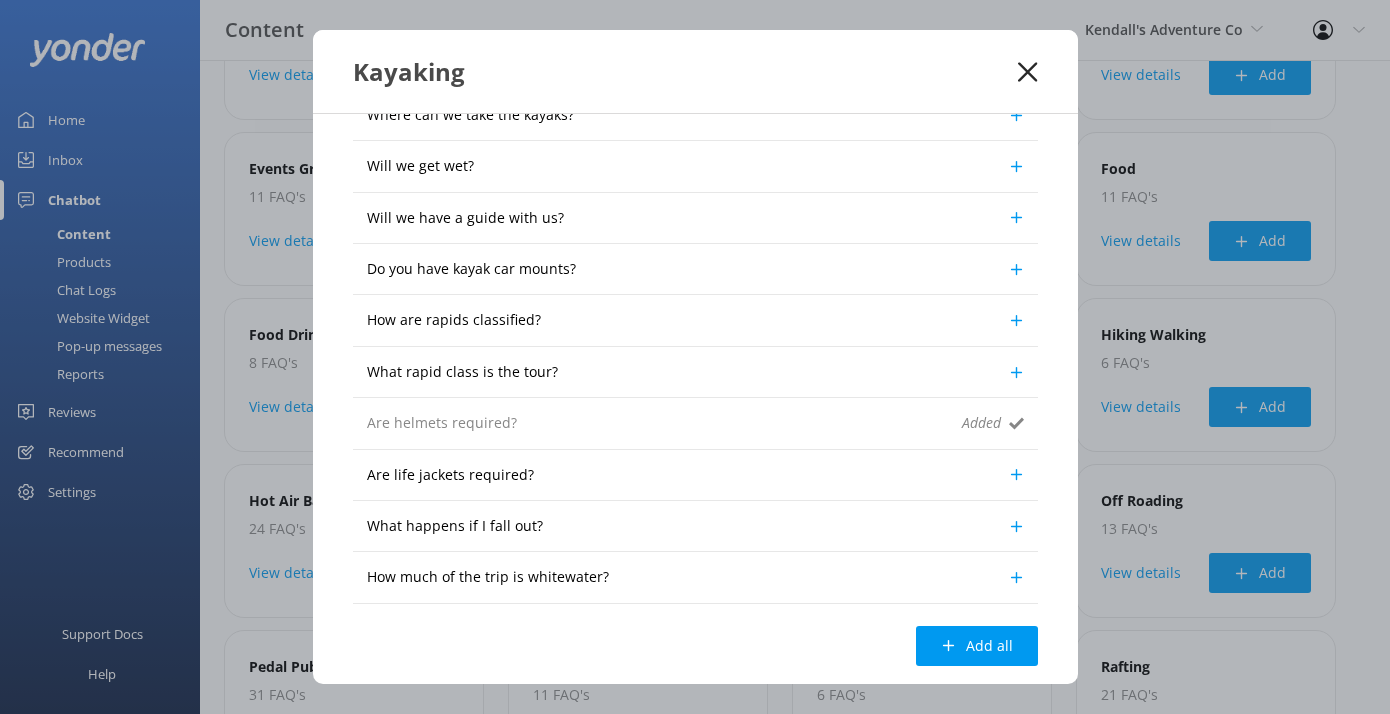 scroll, scrollTop: 855, scrollLeft: 0, axis: vertical 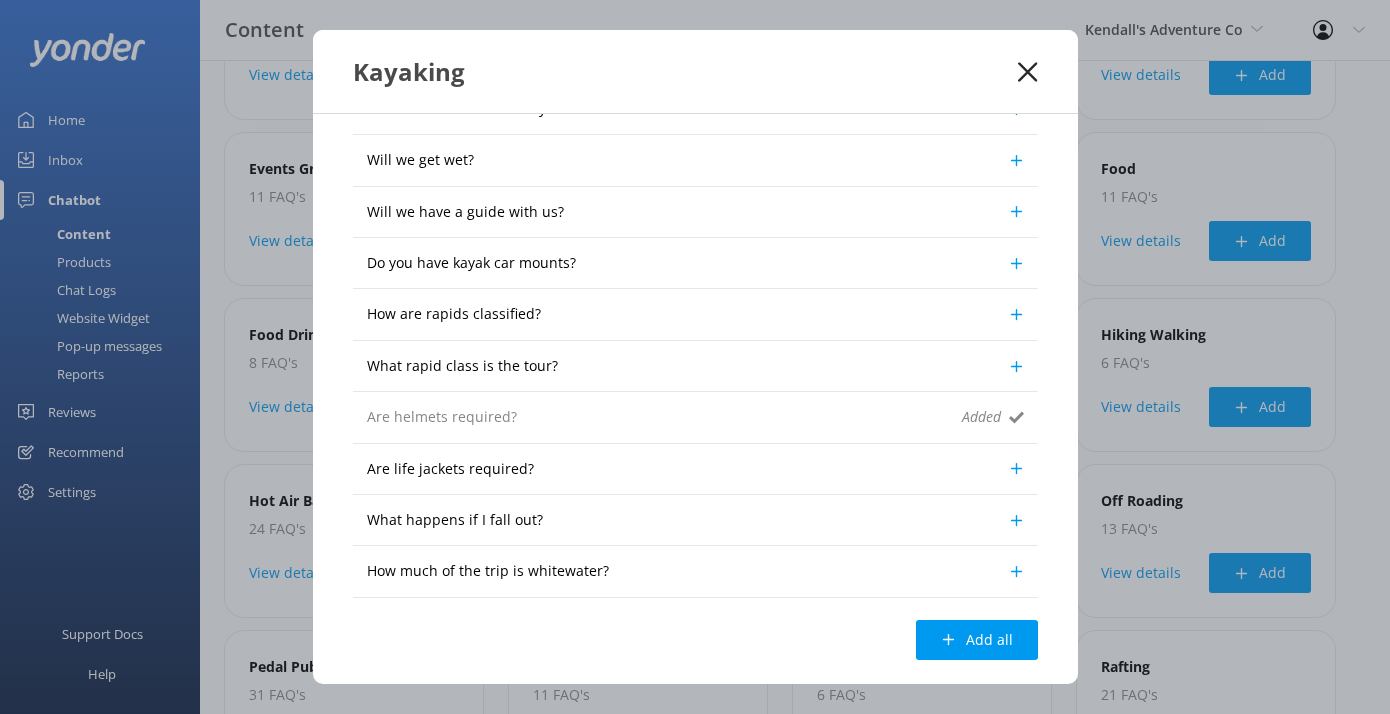 click 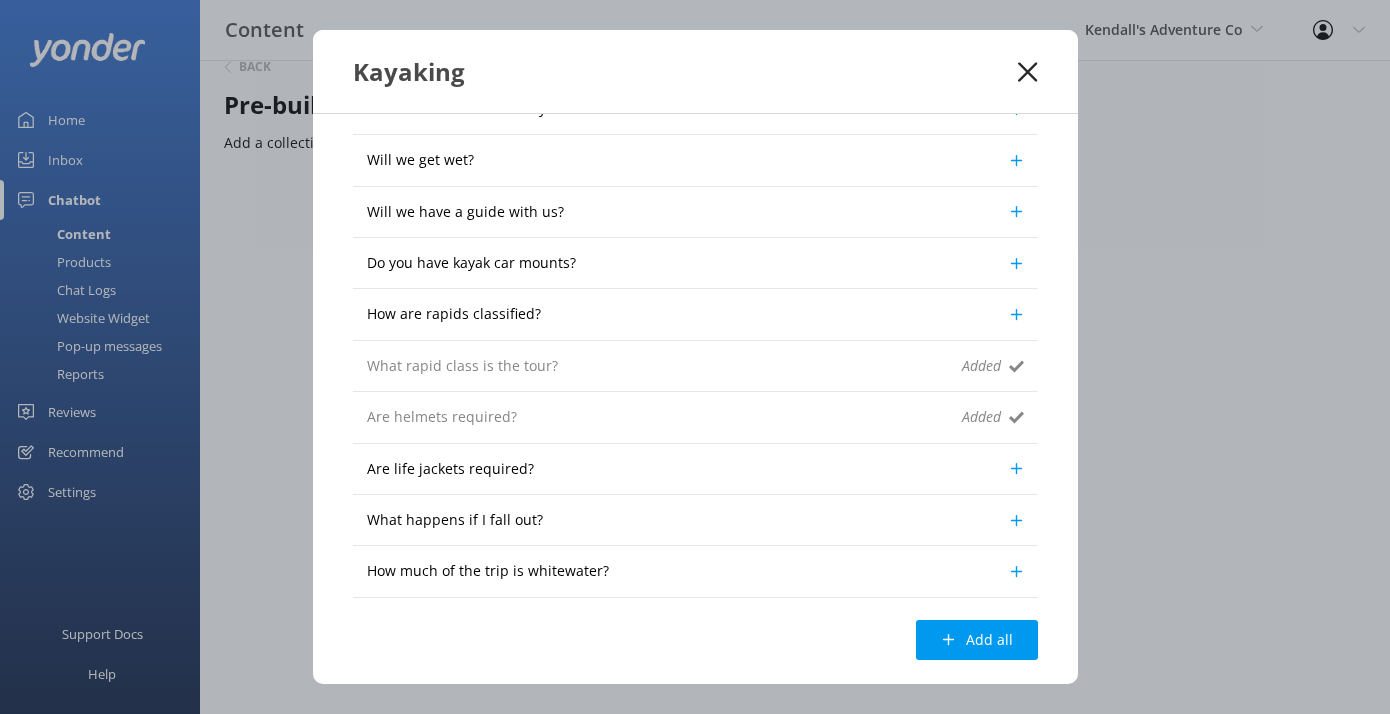 click 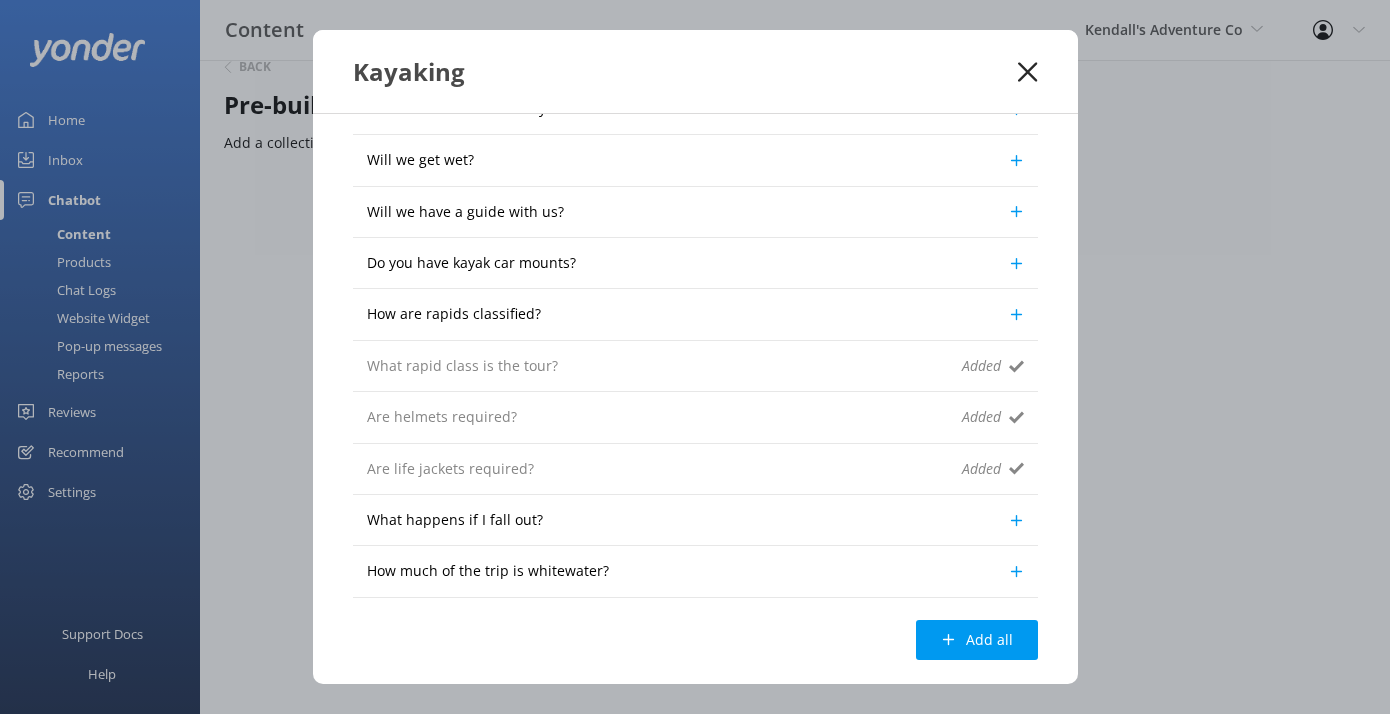 click 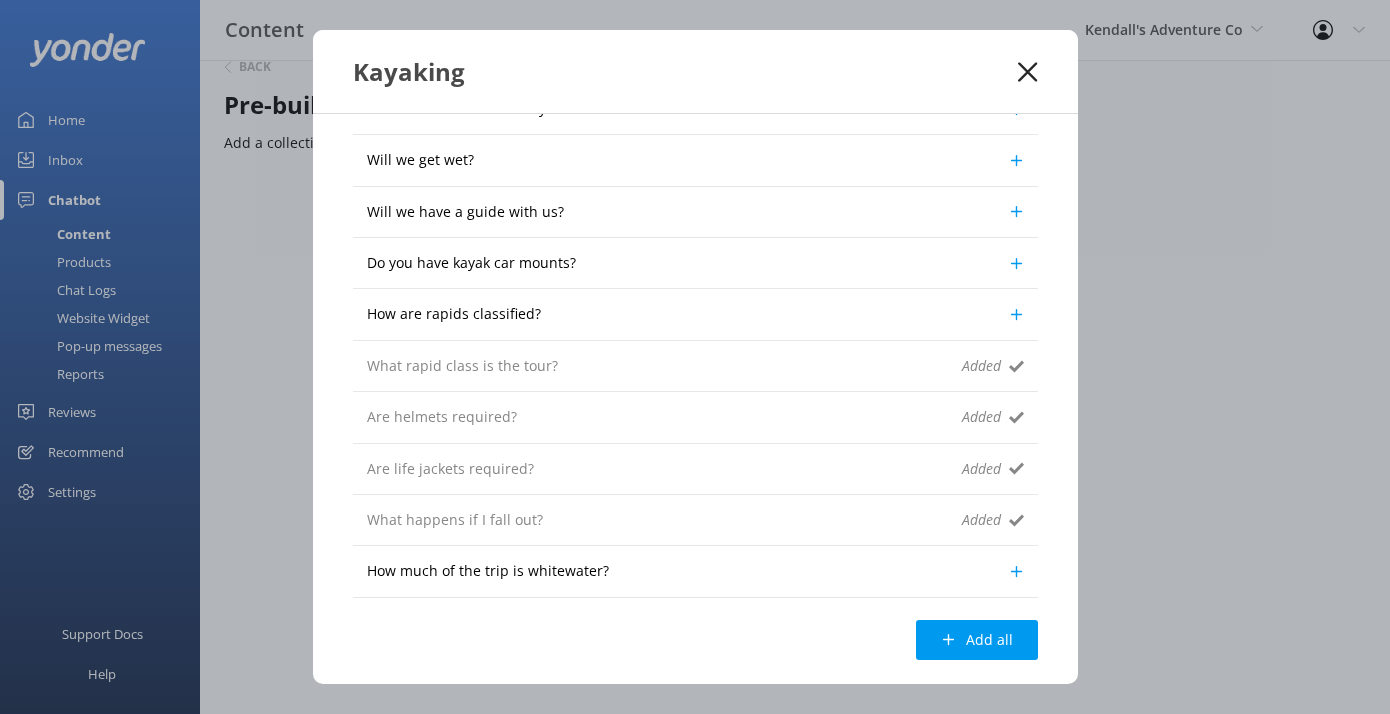 scroll, scrollTop: 409, scrollLeft: 0, axis: vertical 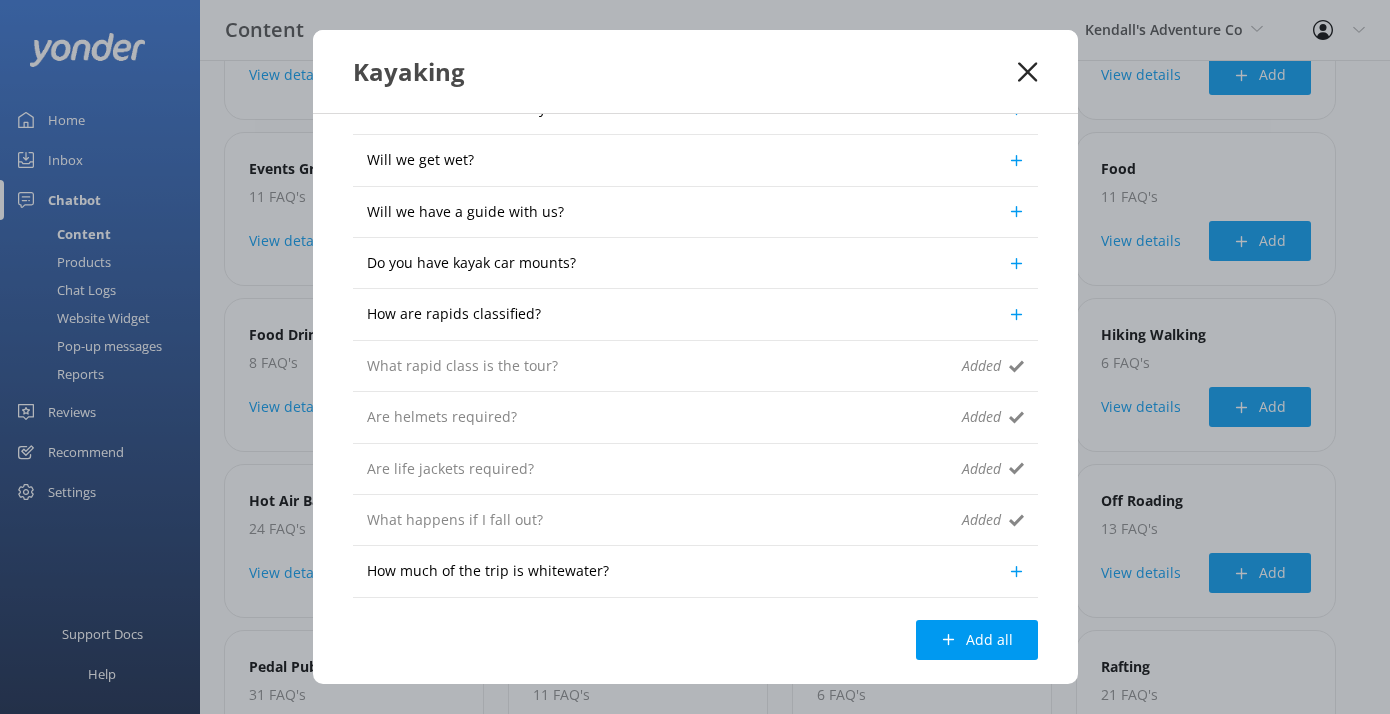 click 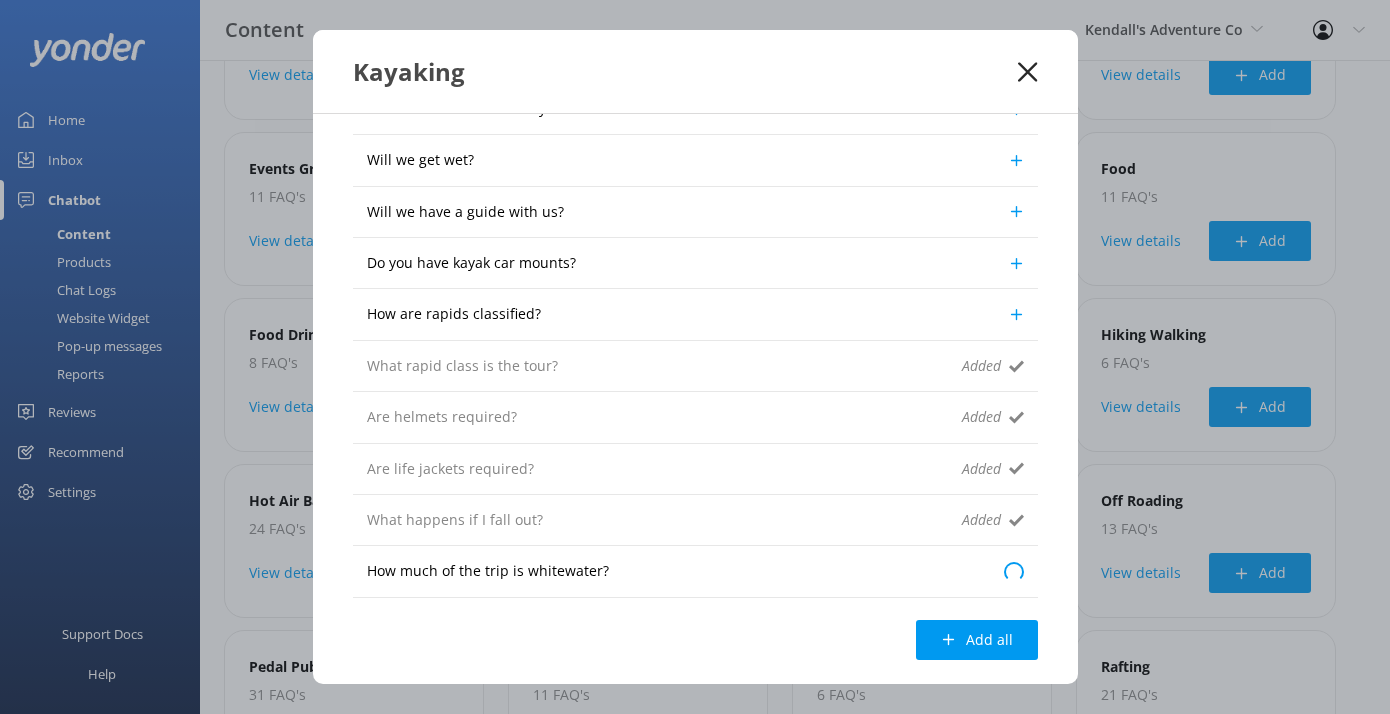 scroll, scrollTop: 820, scrollLeft: 0, axis: vertical 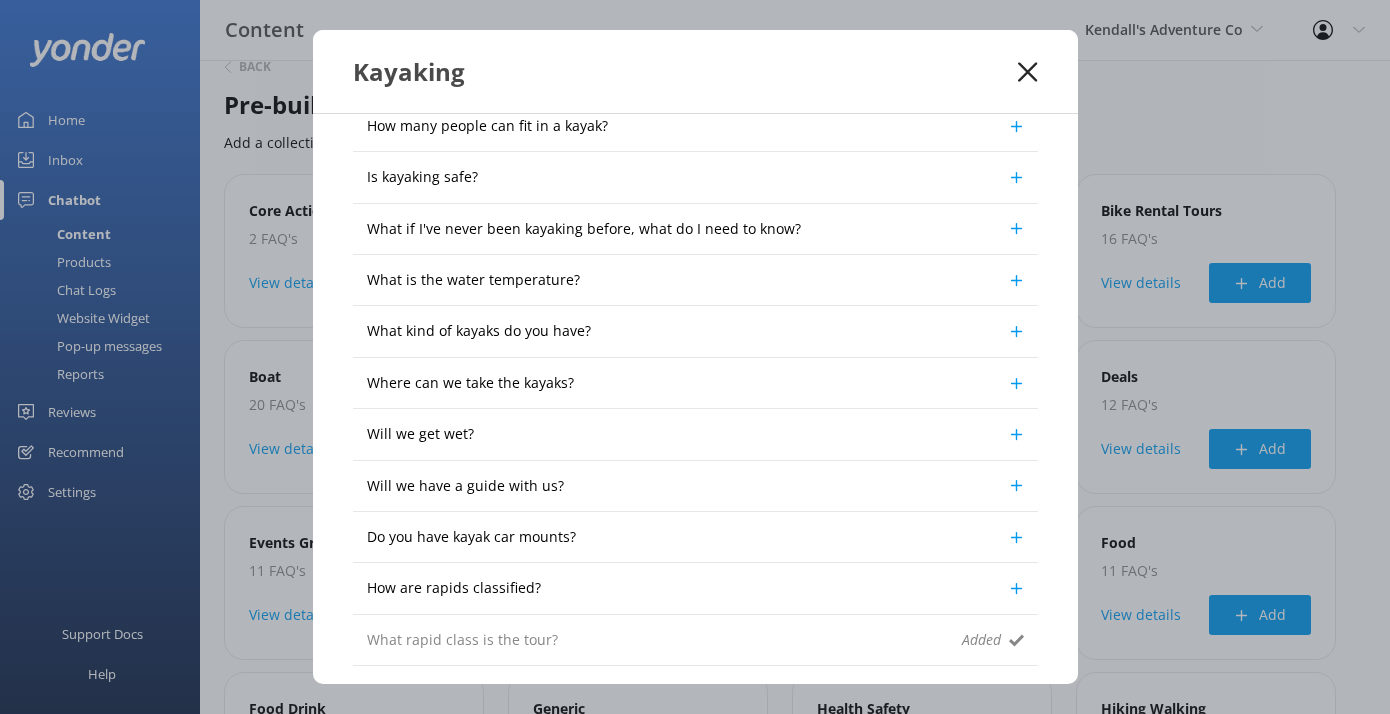 click 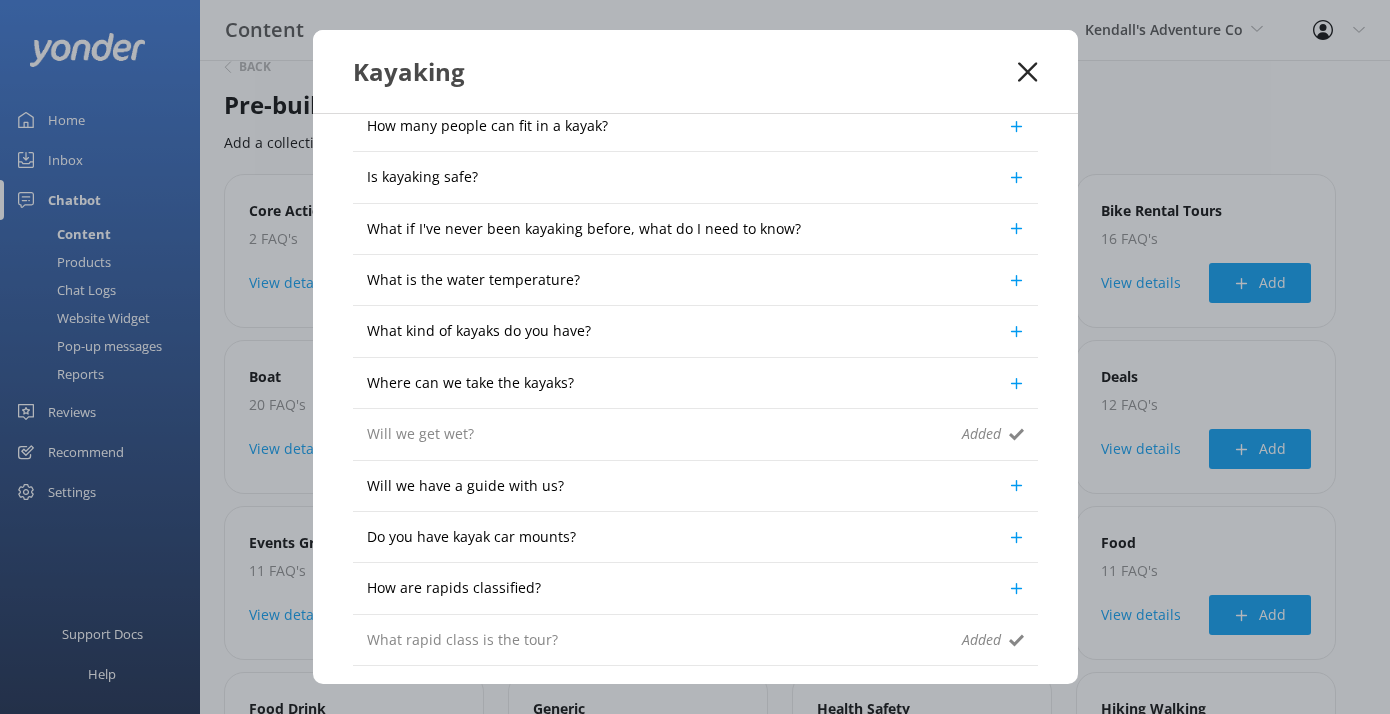 click 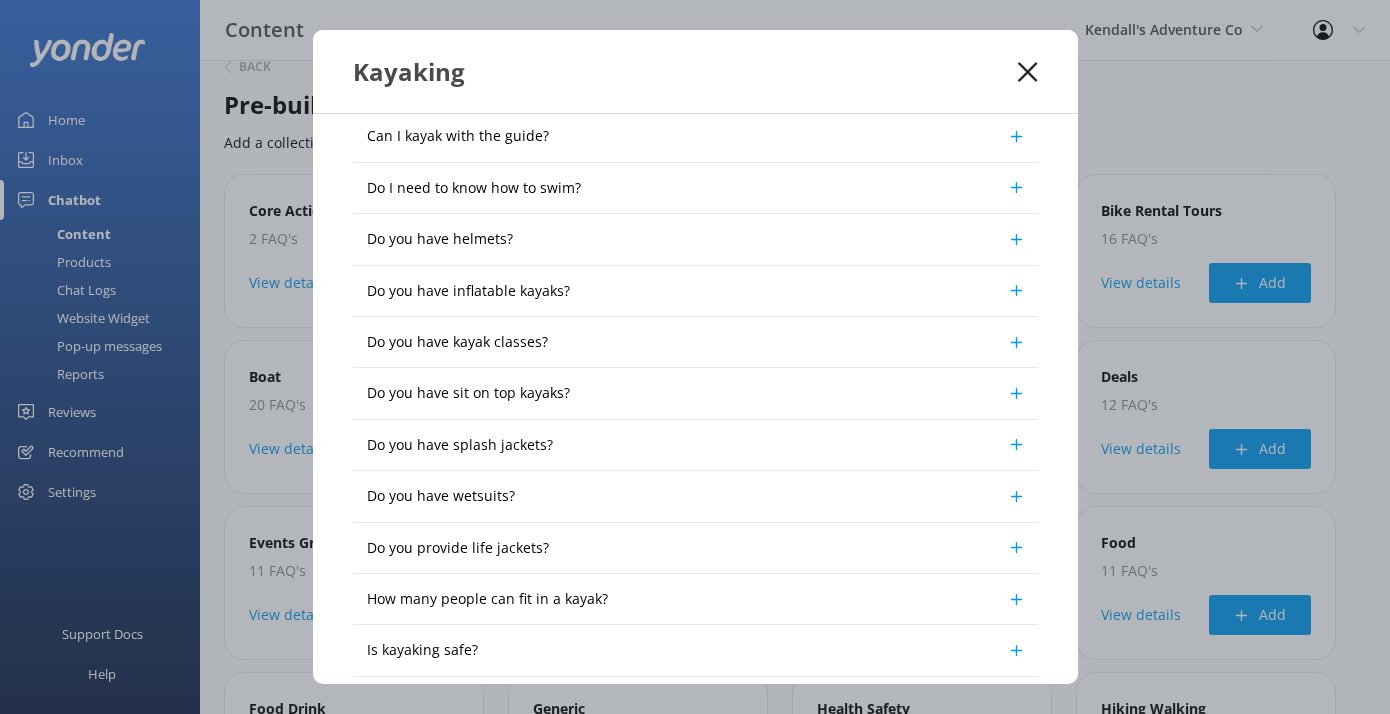 scroll, scrollTop: 89, scrollLeft: 0, axis: vertical 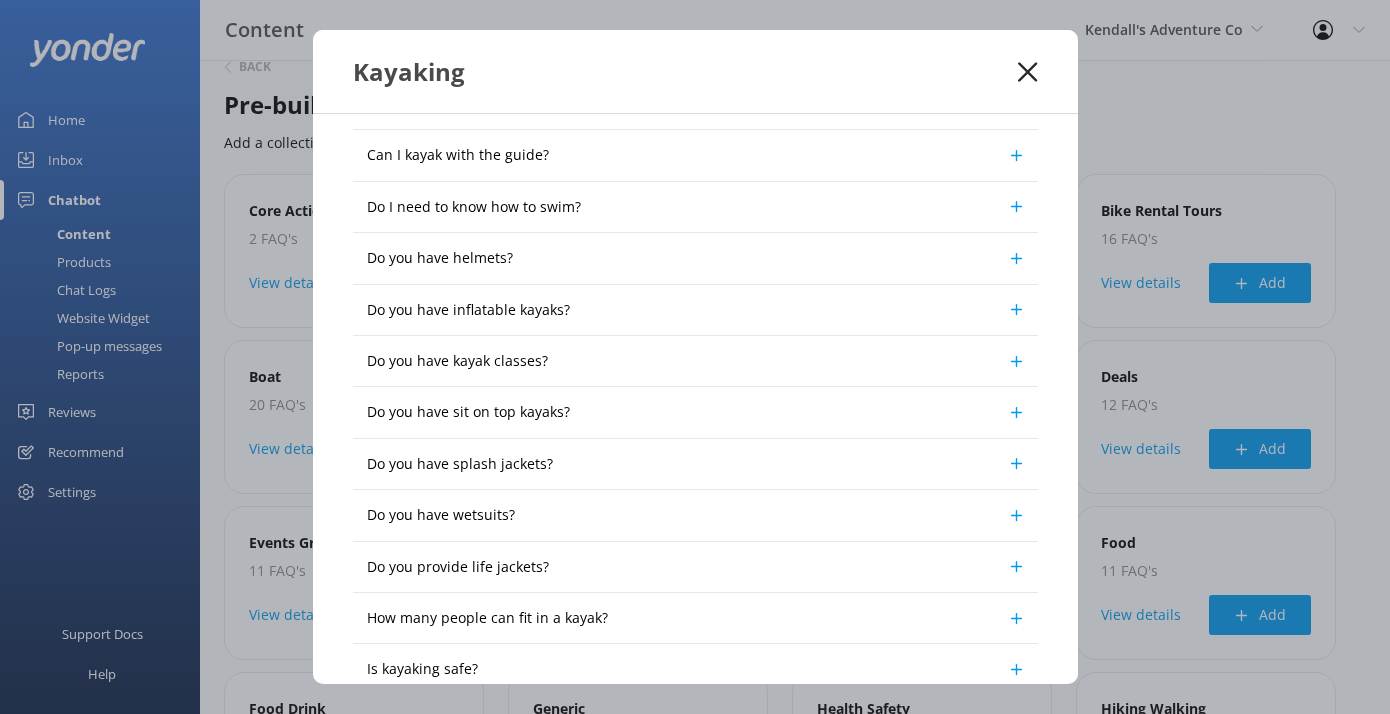 click 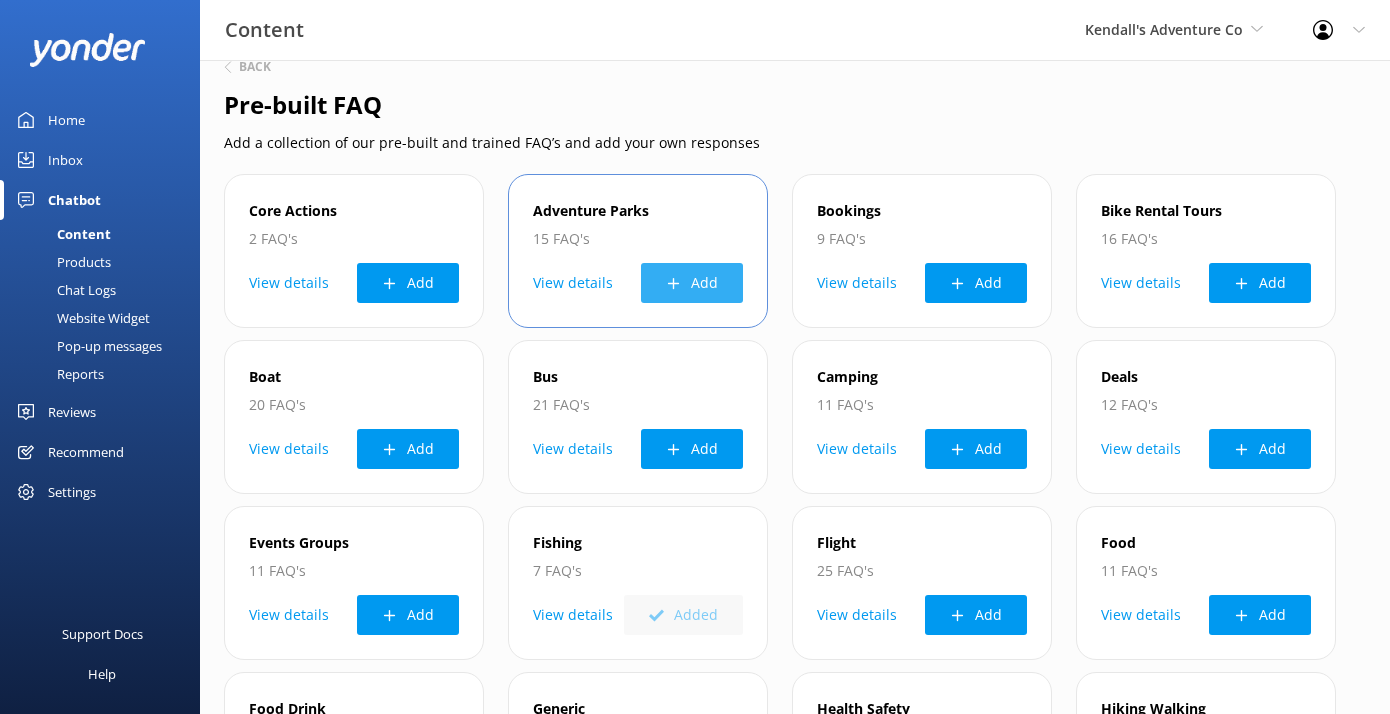 scroll, scrollTop: 0, scrollLeft: 0, axis: both 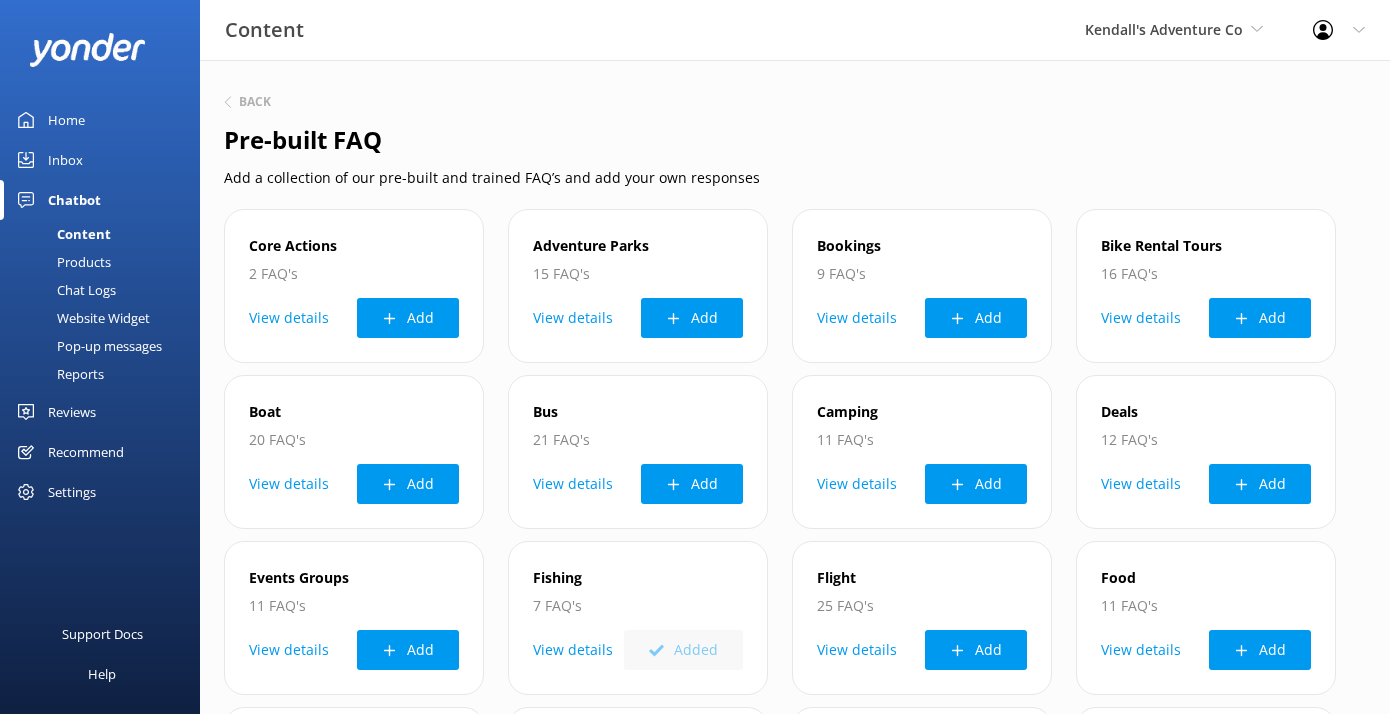 click on "Chatbot" at bounding box center (74, 200) 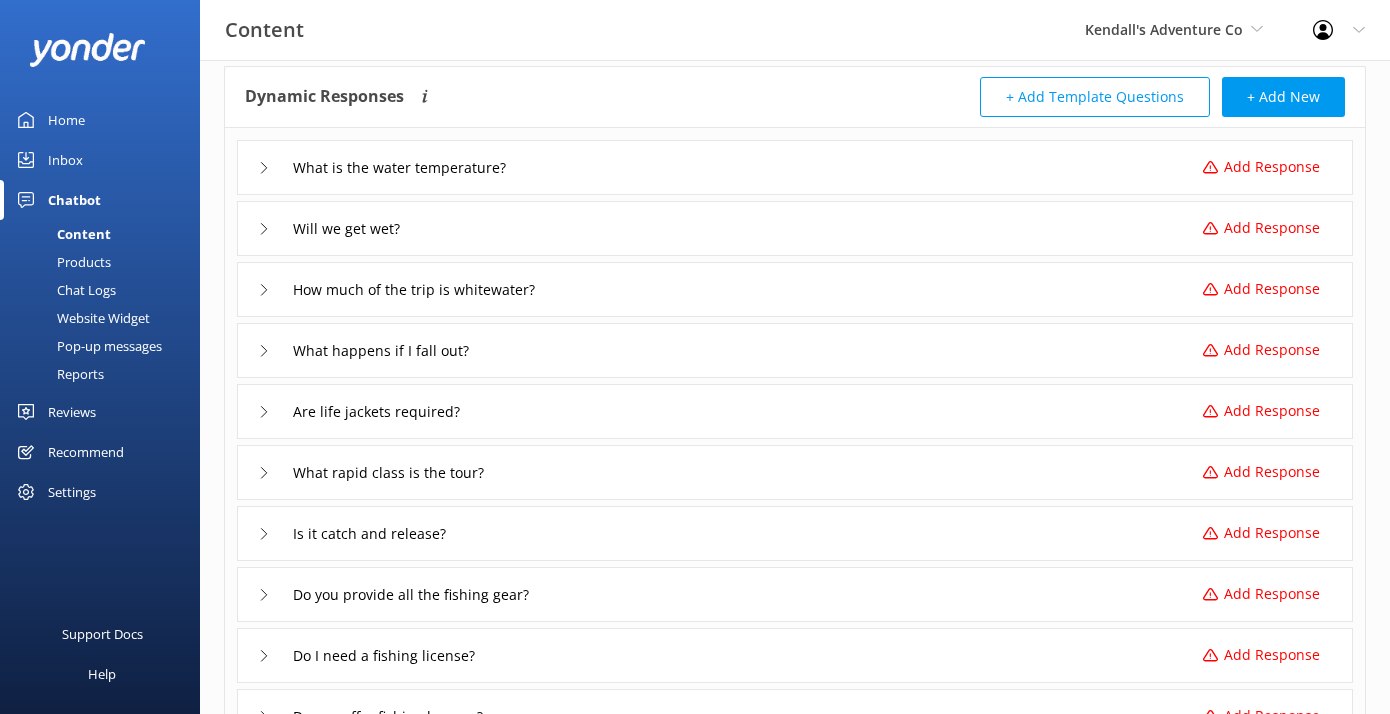 scroll, scrollTop: 81, scrollLeft: 0, axis: vertical 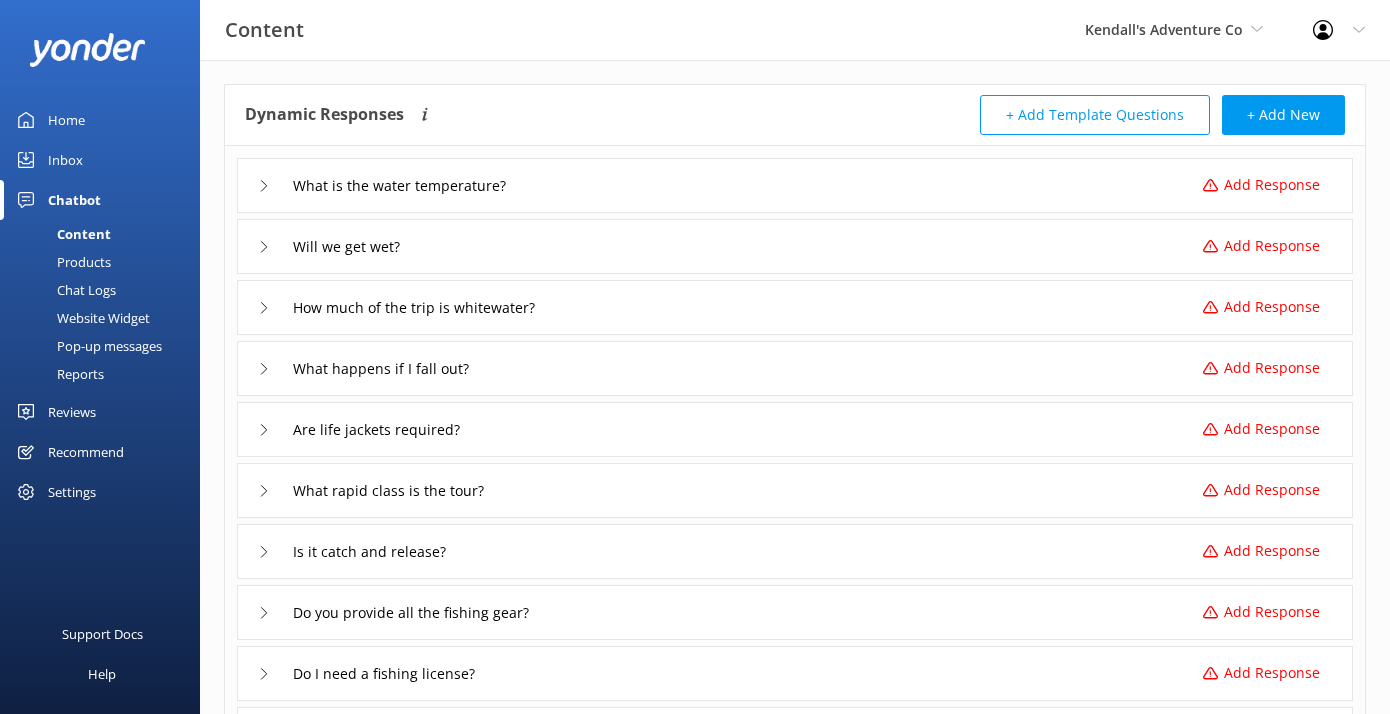 click on "Add Response" at bounding box center (1272, 185) 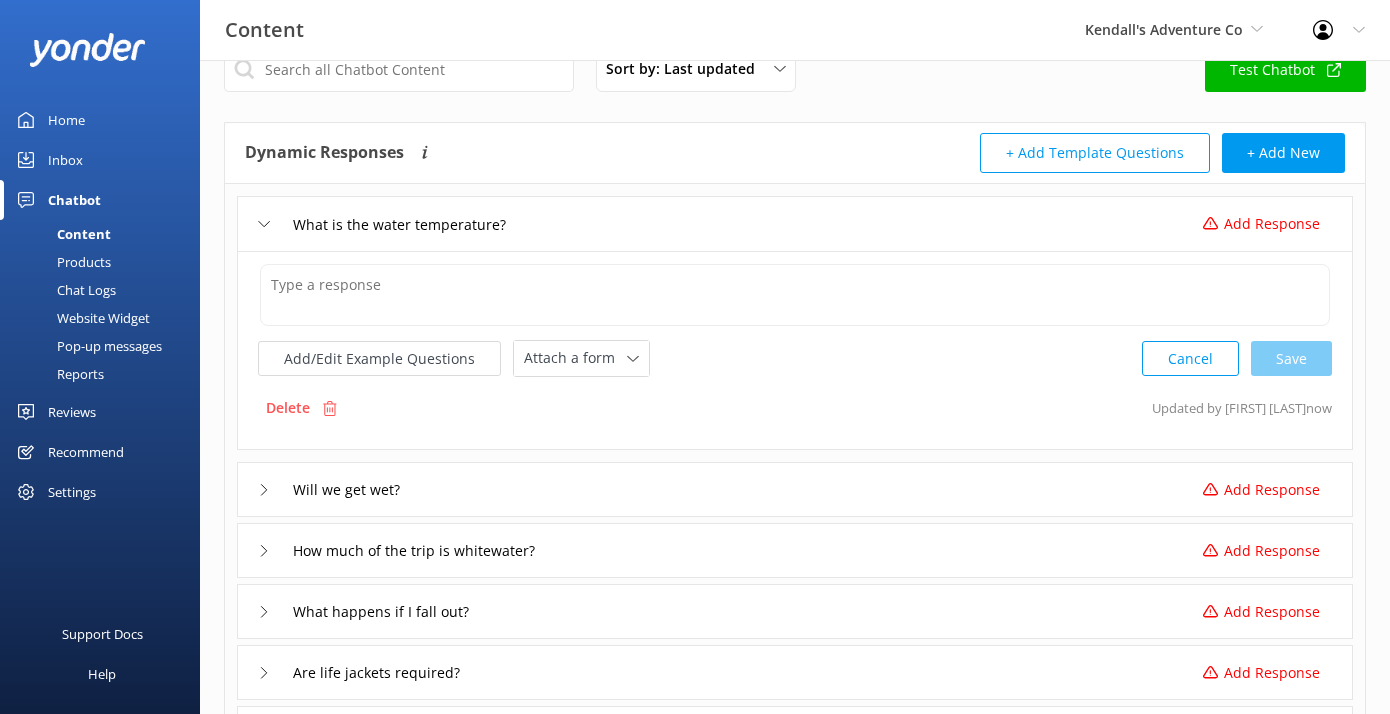 scroll, scrollTop: 20, scrollLeft: 0, axis: vertical 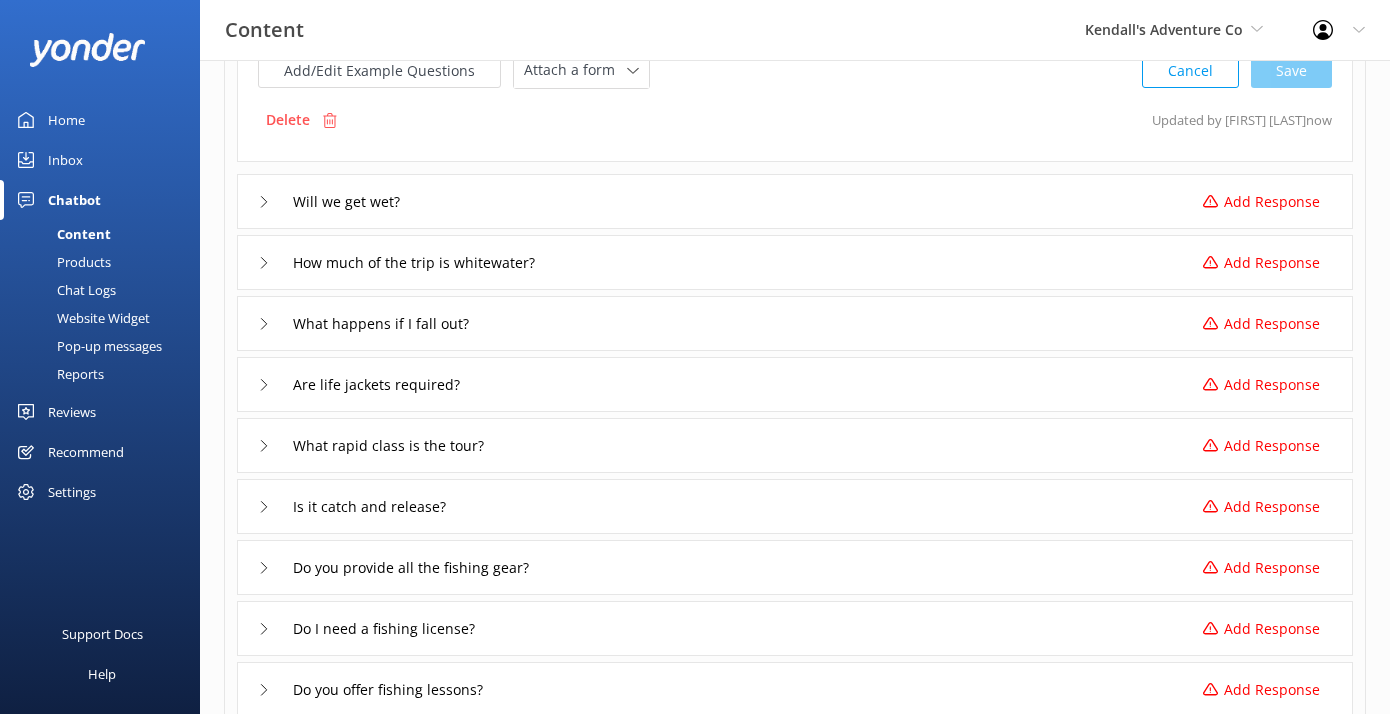click on "Are life jackets required? Add Response" at bounding box center [795, 384] 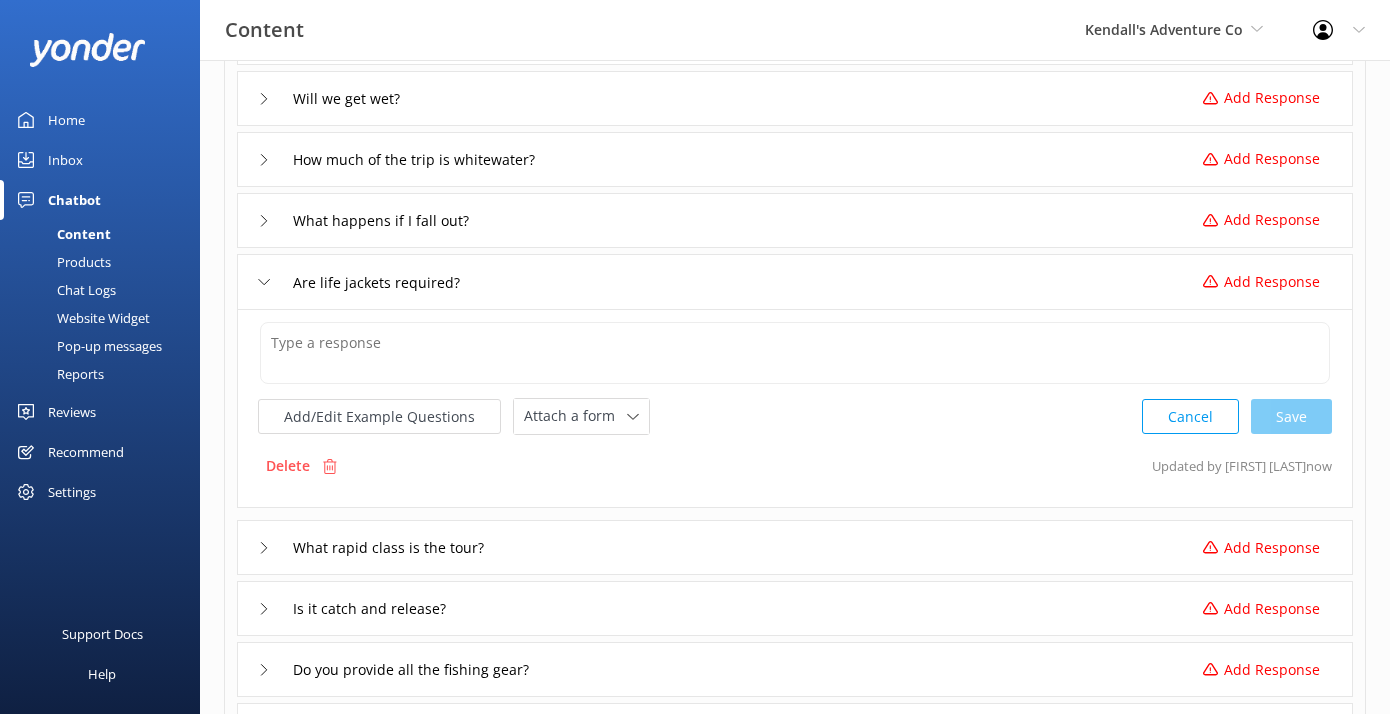 scroll, scrollTop: 0, scrollLeft: 0, axis: both 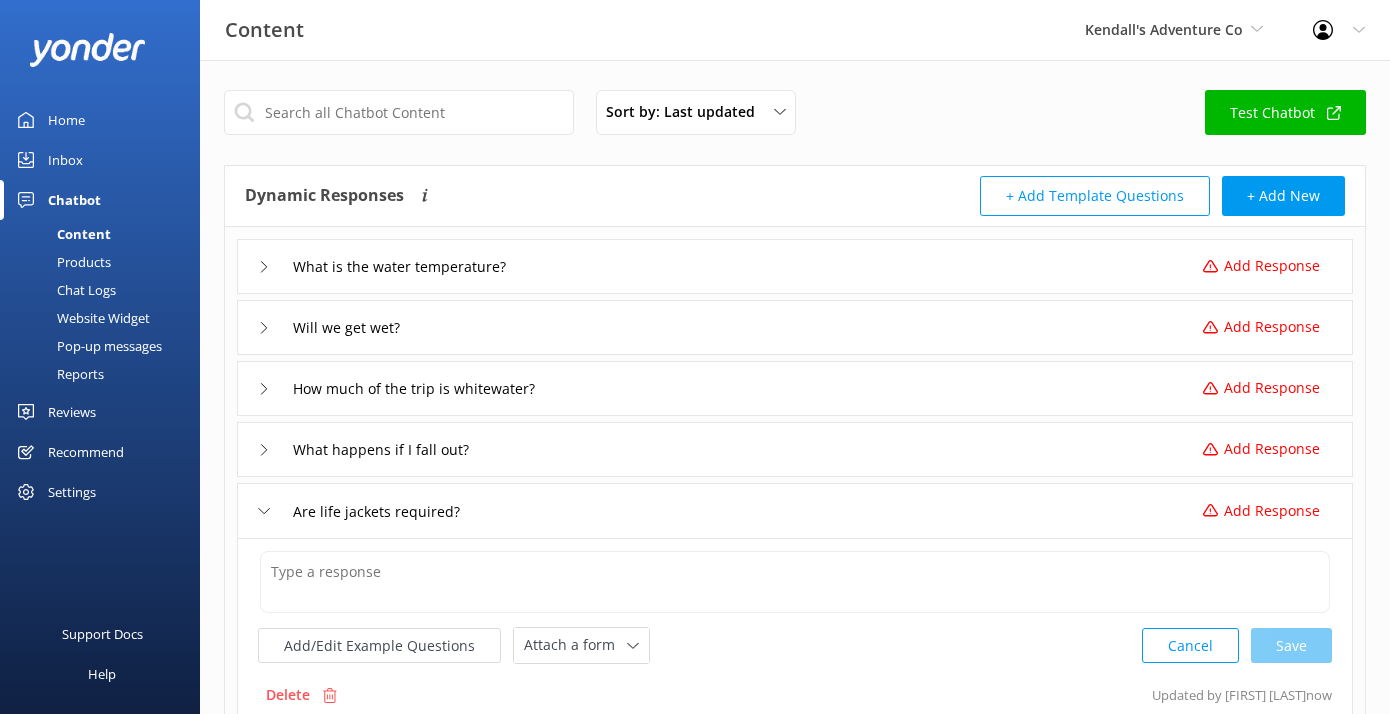 click on "Sort by: Last updated Title Last updated Test Chatbot" at bounding box center (795, 118) 